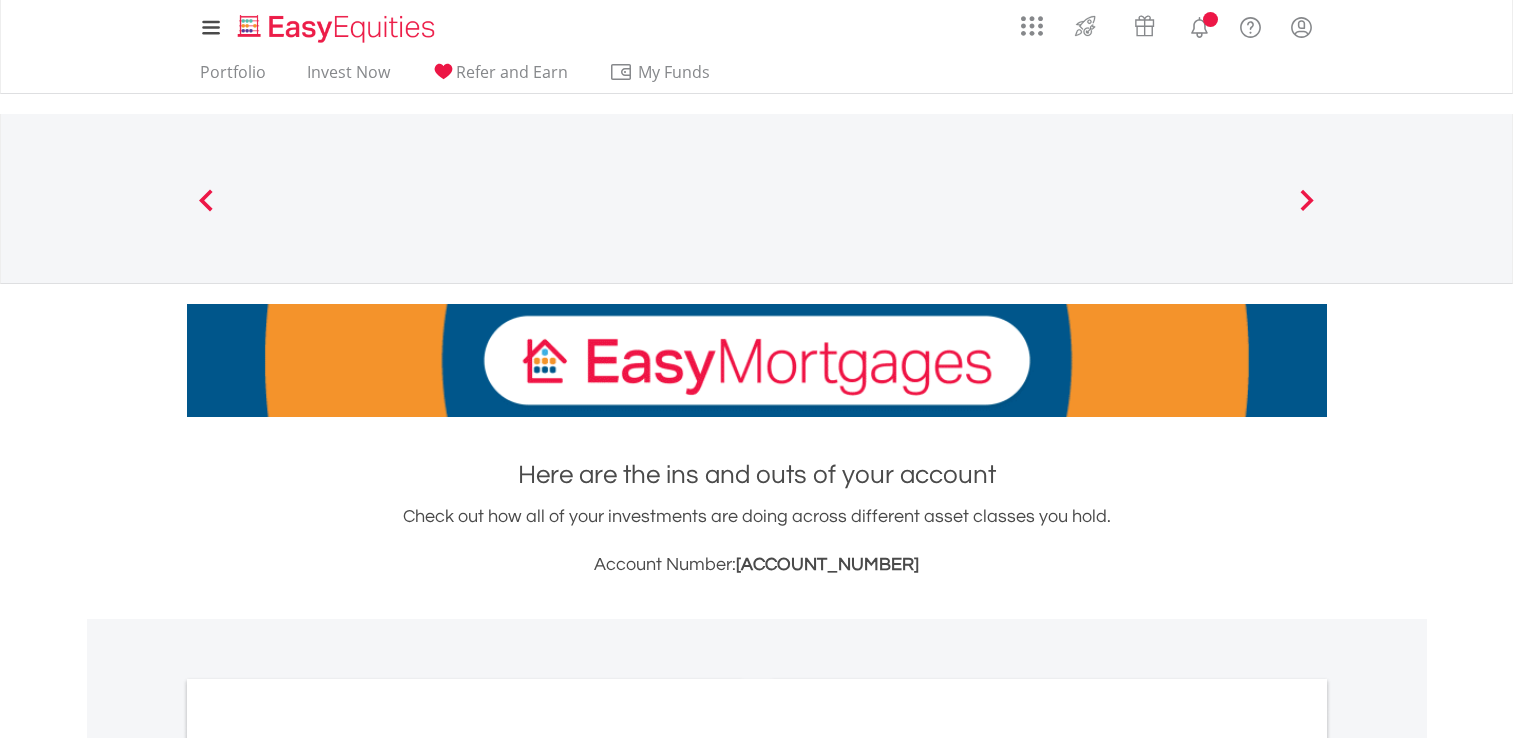 scroll, scrollTop: 0, scrollLeft: 0, axis: both 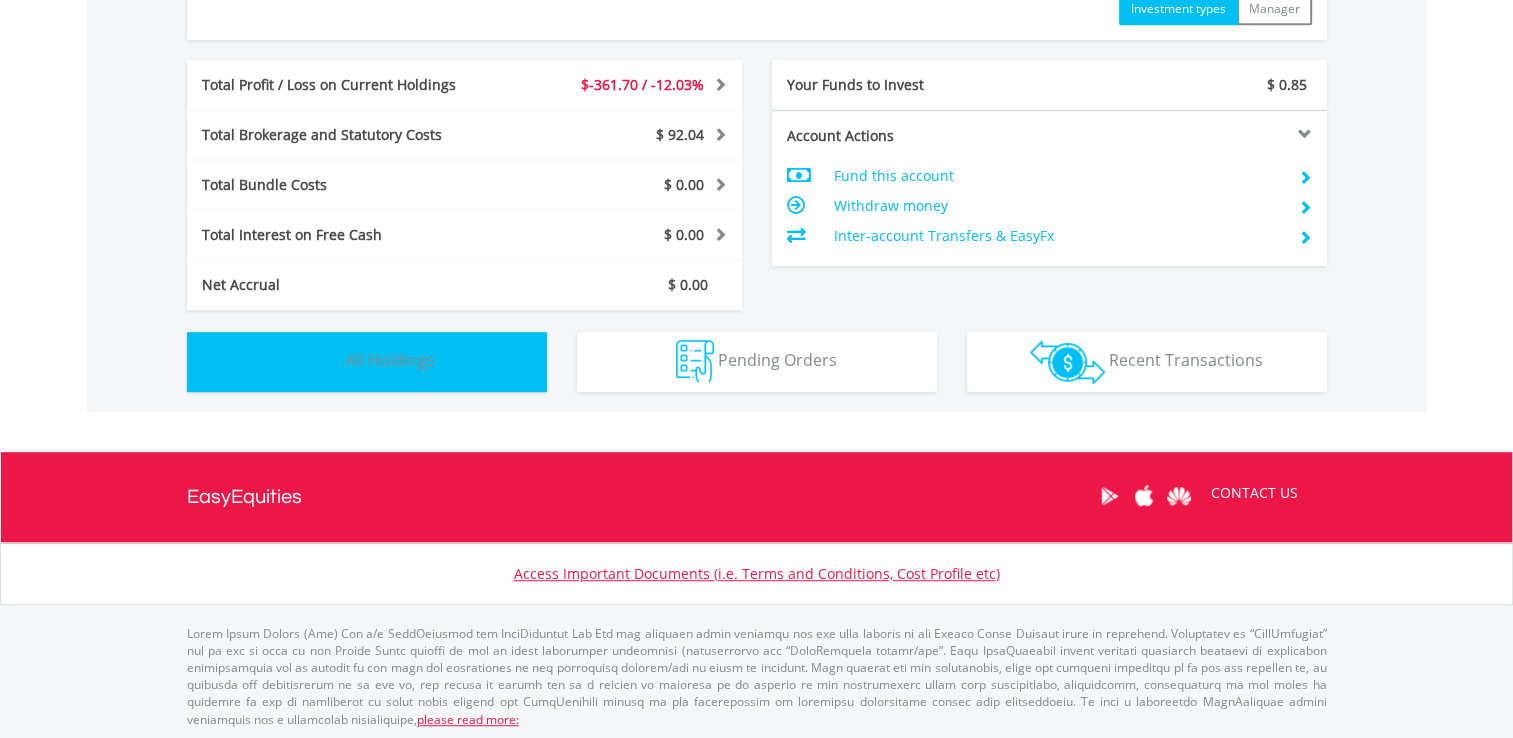 click on "Holdings
All Holdings" at bounding box center (367, 362) 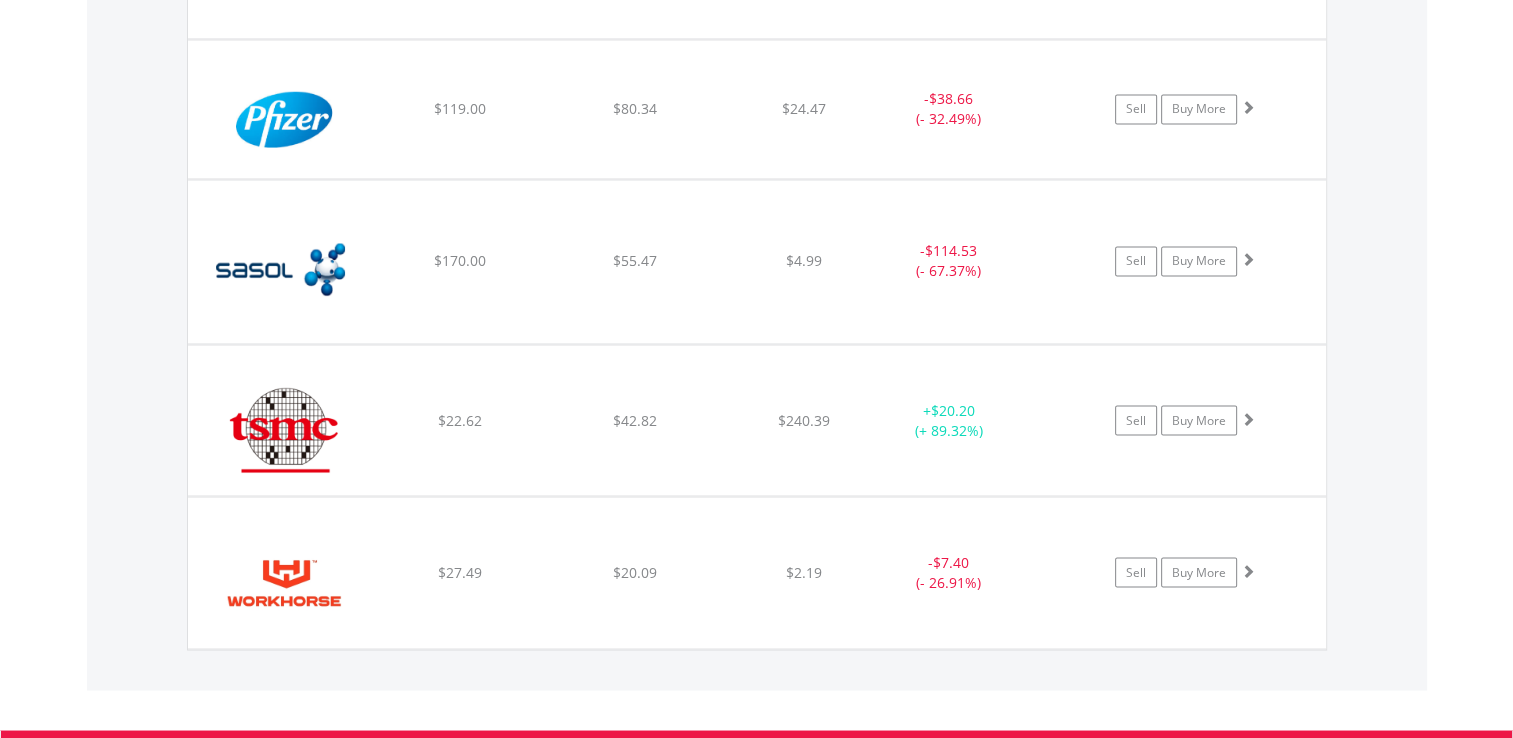 scroll, scrollTop: 3441, scrollLeft: 0, axis: vertical 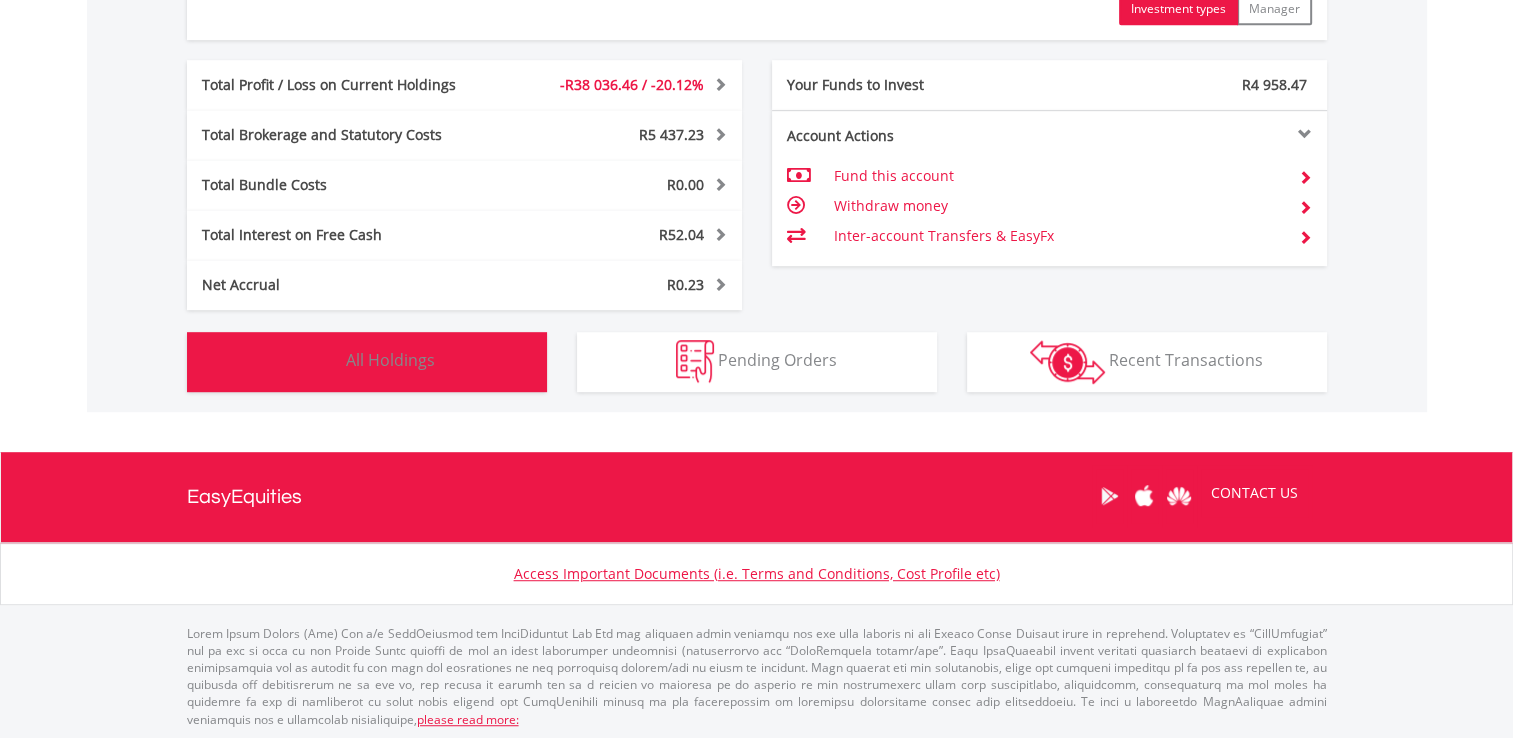 click on "Holdings
All Holdings" at bounding box center [367, 362] 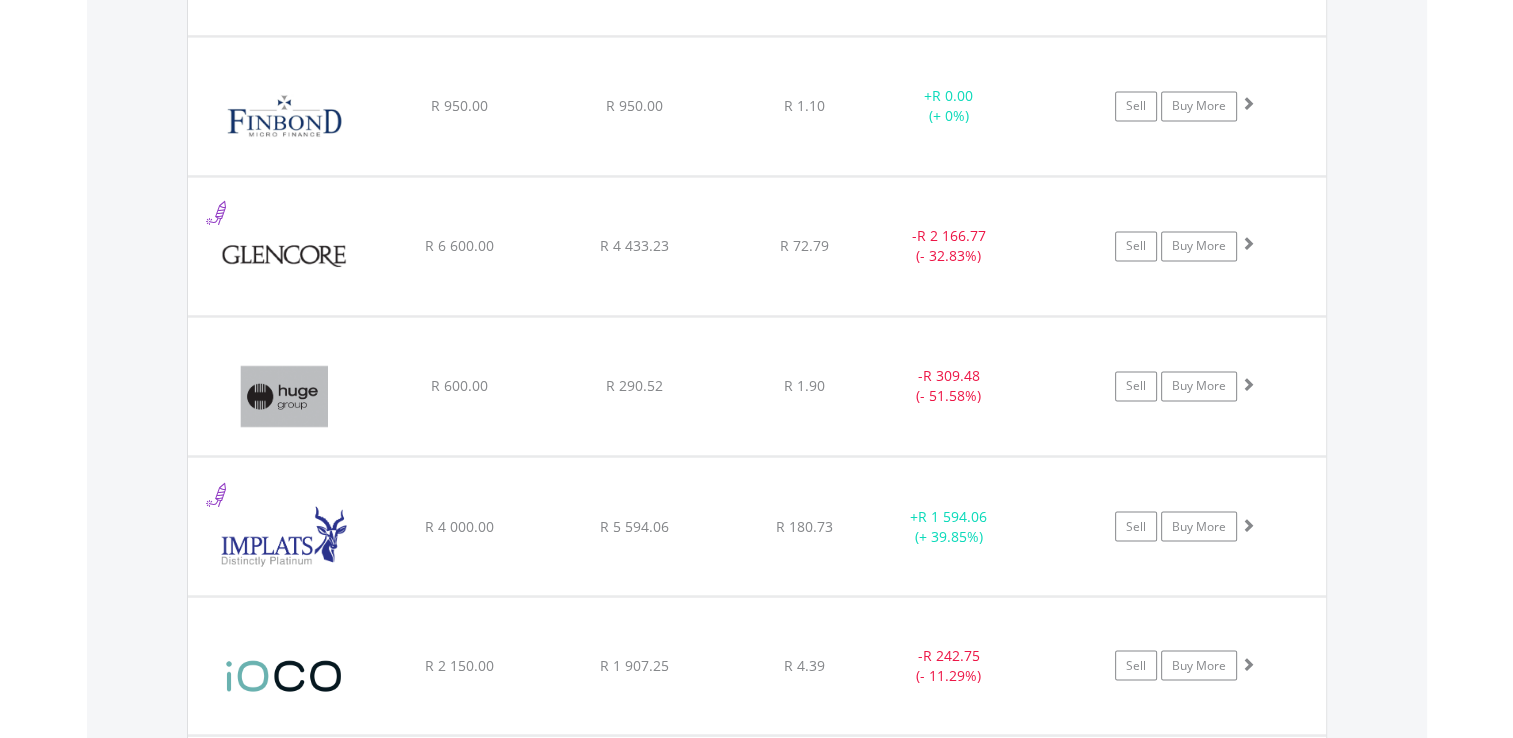 scroll, scrollTop: 3361, scrollLeft: 0, axis: vertical 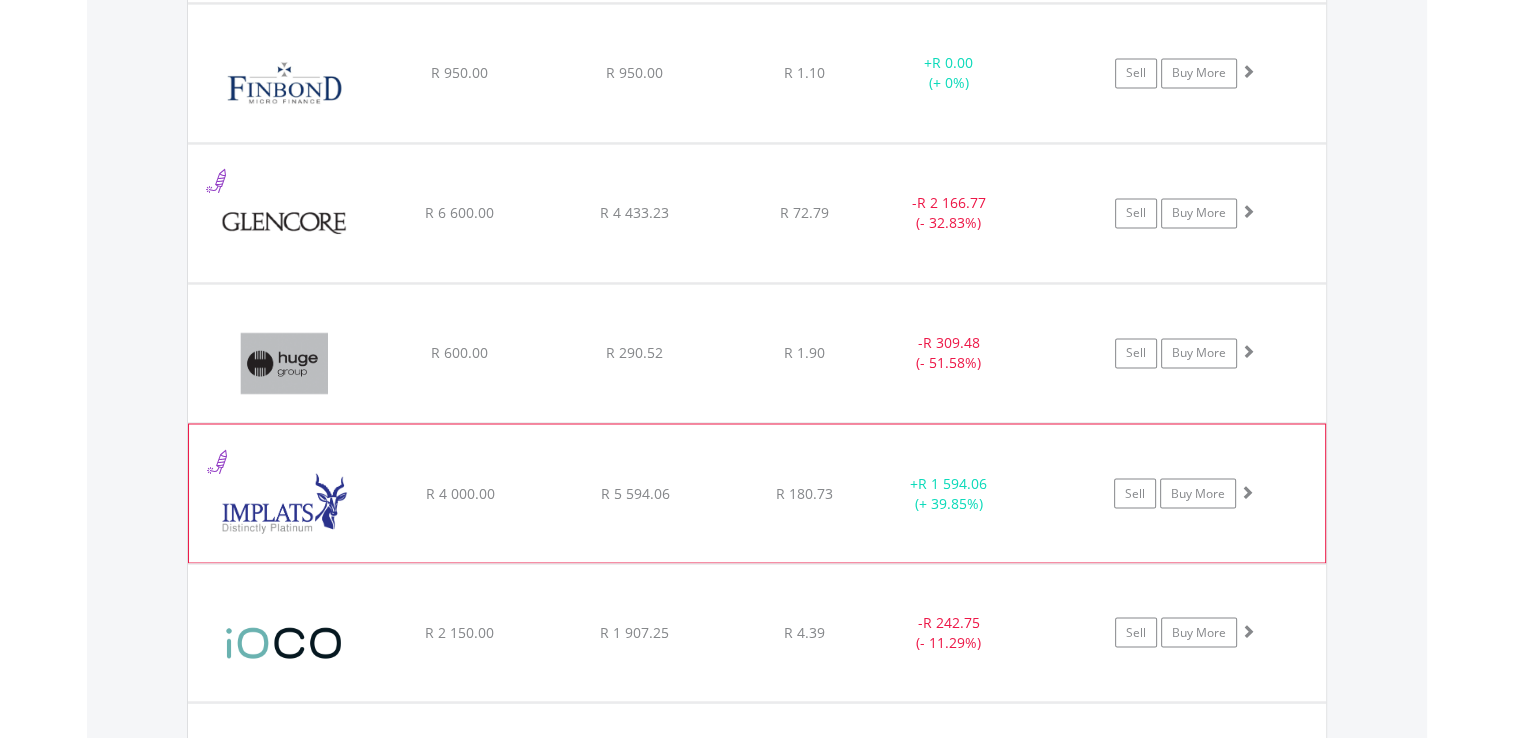 click on "Impala Platinum Hlgs Limited
R 4 000.00
R 5 594.06
R 180.73
+  R 1 594.06 (+ 39.85%)
Sell
Buy More" at bounding box center (757, -1630) 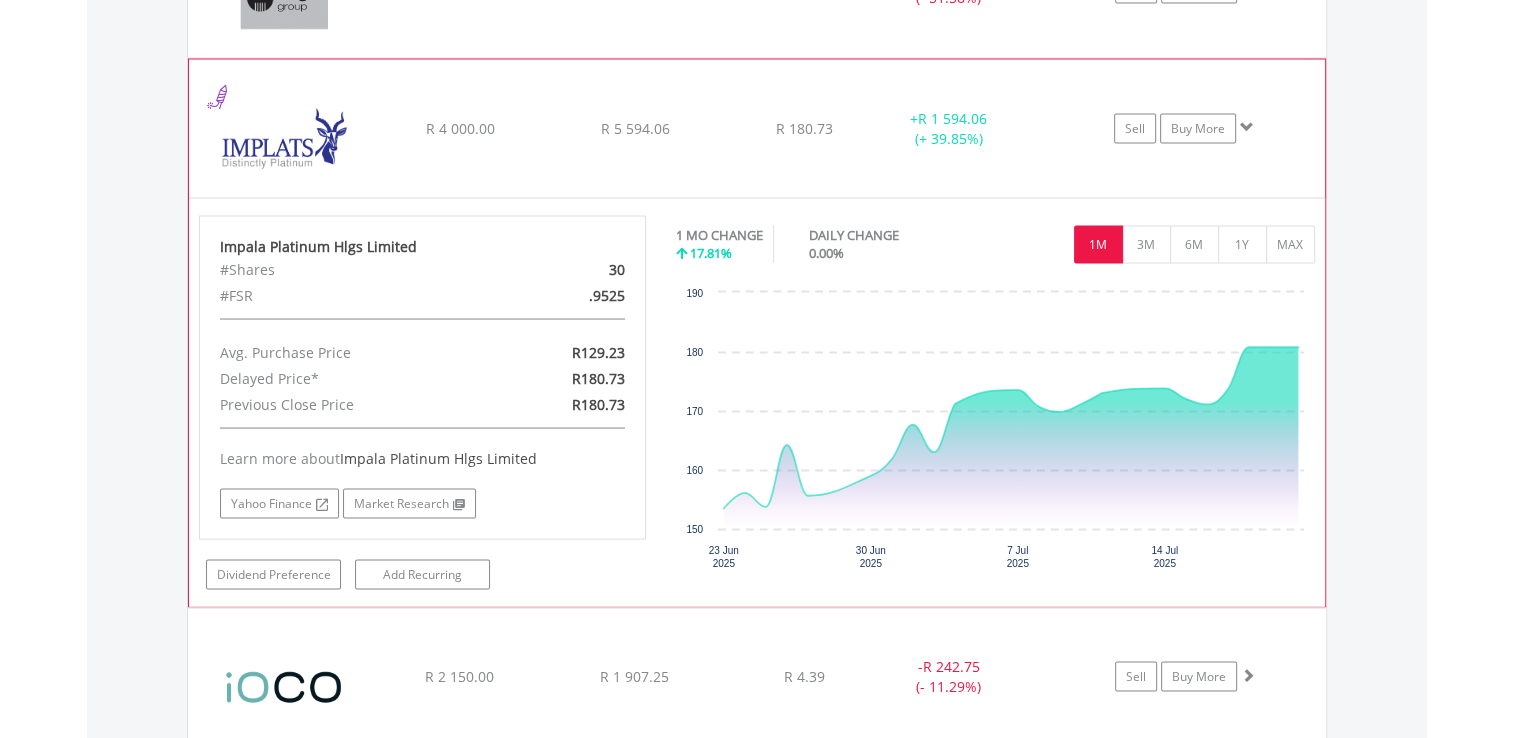 scroll, scrollTop: 3761, scrollLeft: 0, axis: vertical 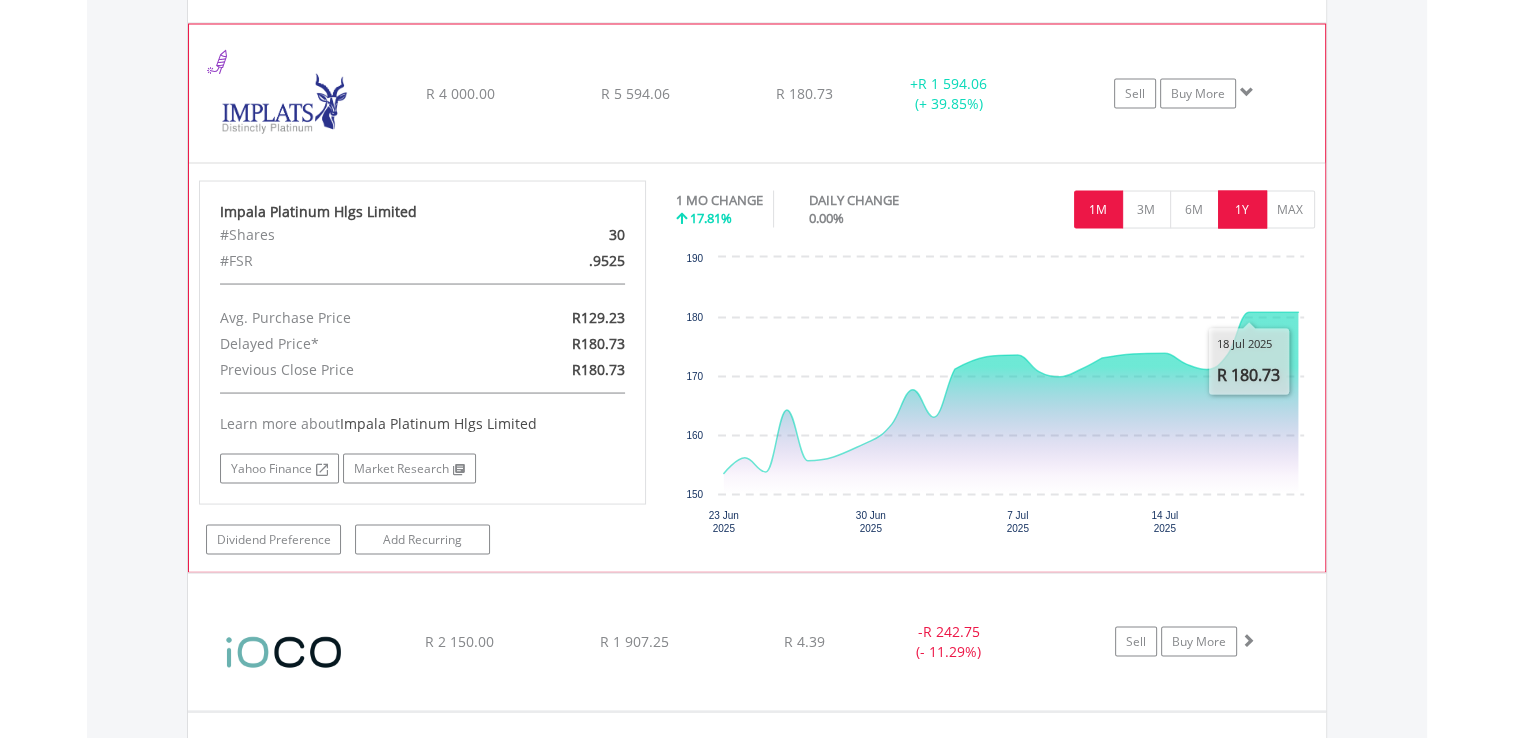 click on "1Y" at bounding box center (1242, 209) 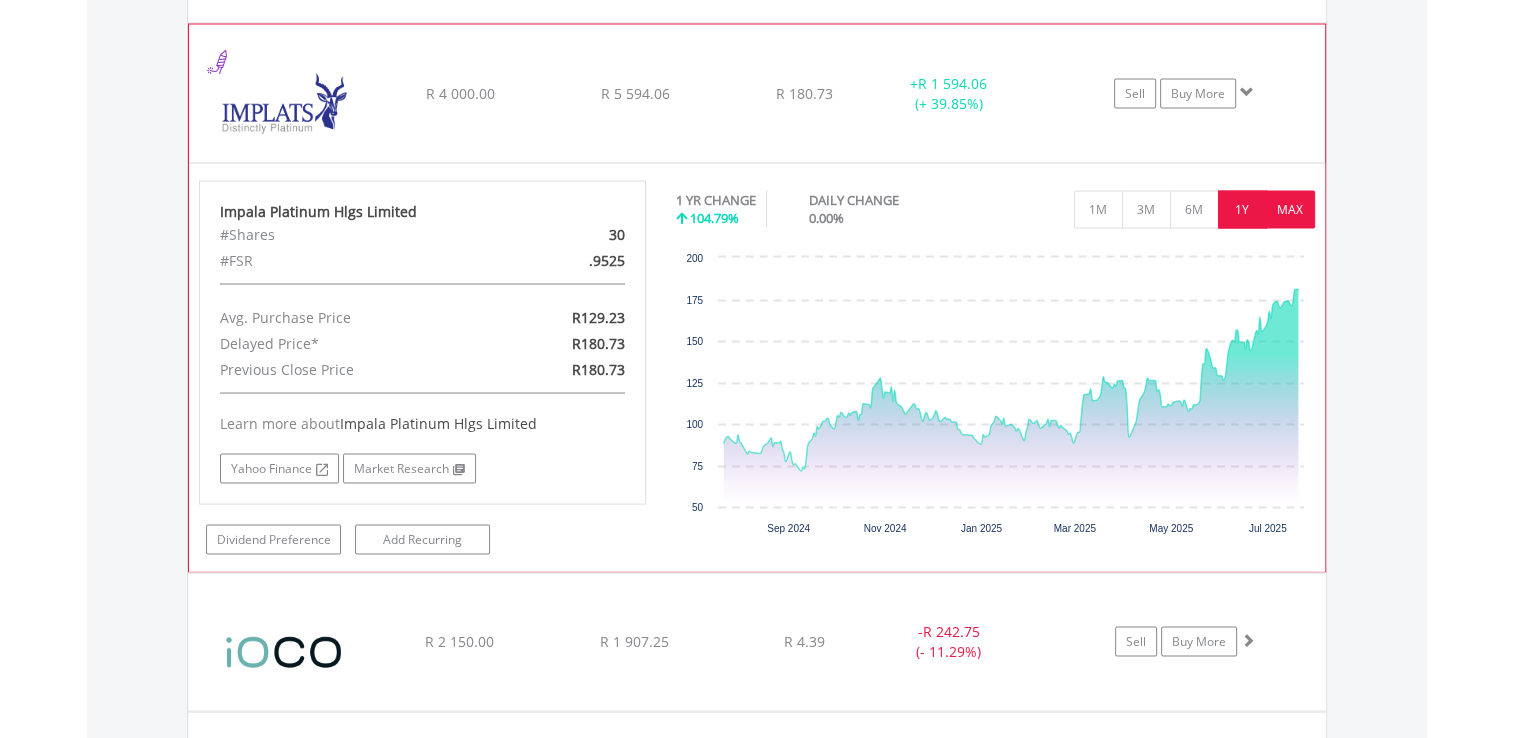 click on "MAX" at bounding box center (1290, 209) 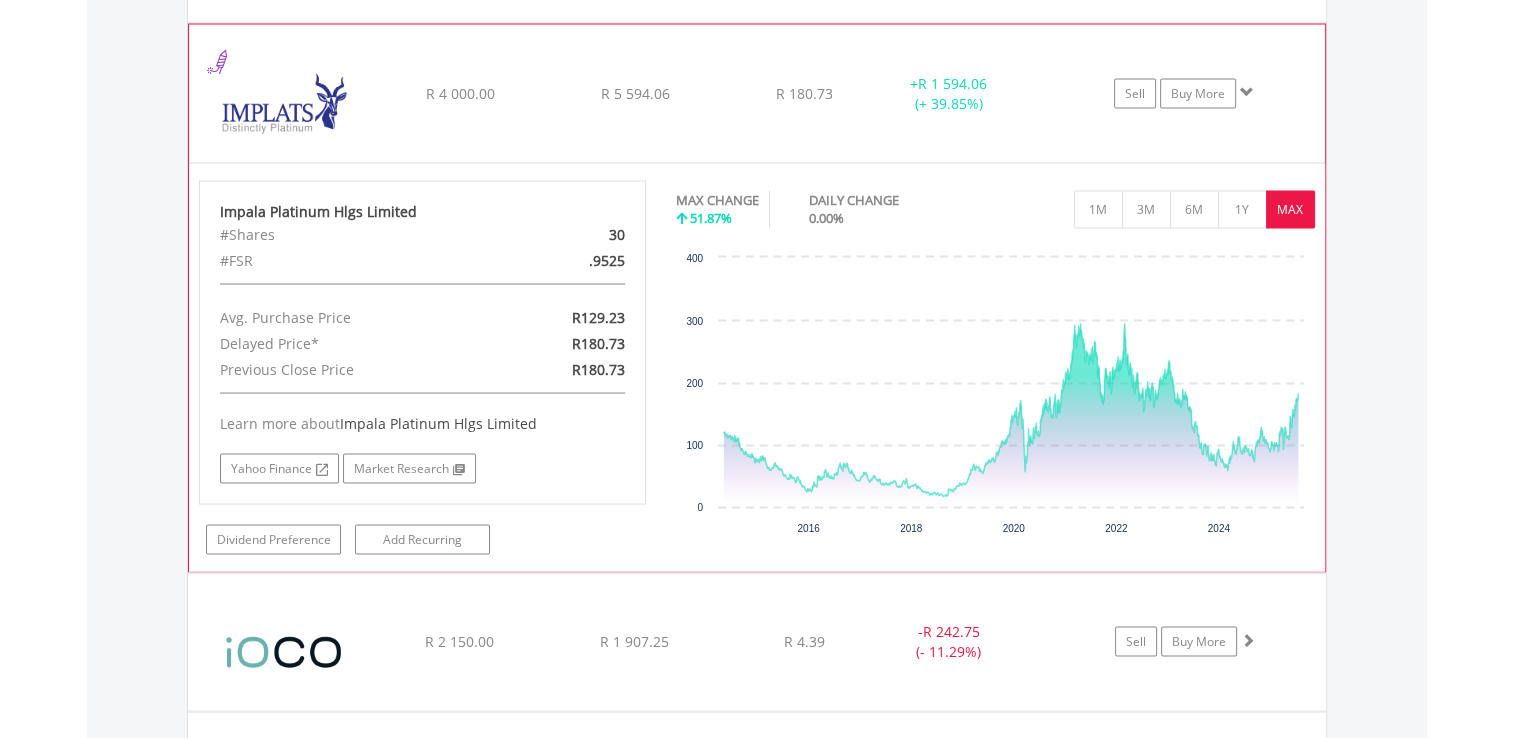 click at bounding box center [285, 103] 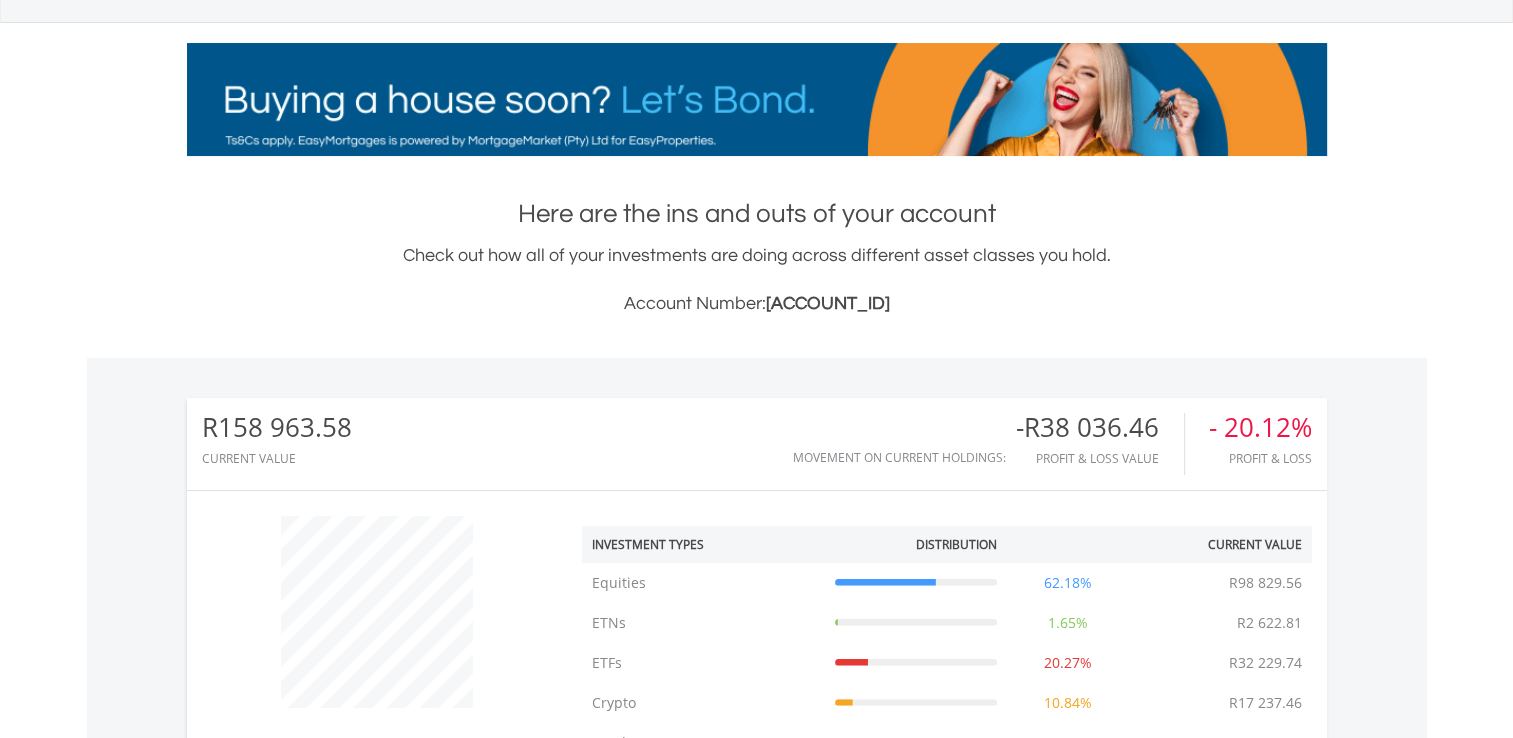scroll, scrollTop: 0, scrollLeft: 0, axis: both 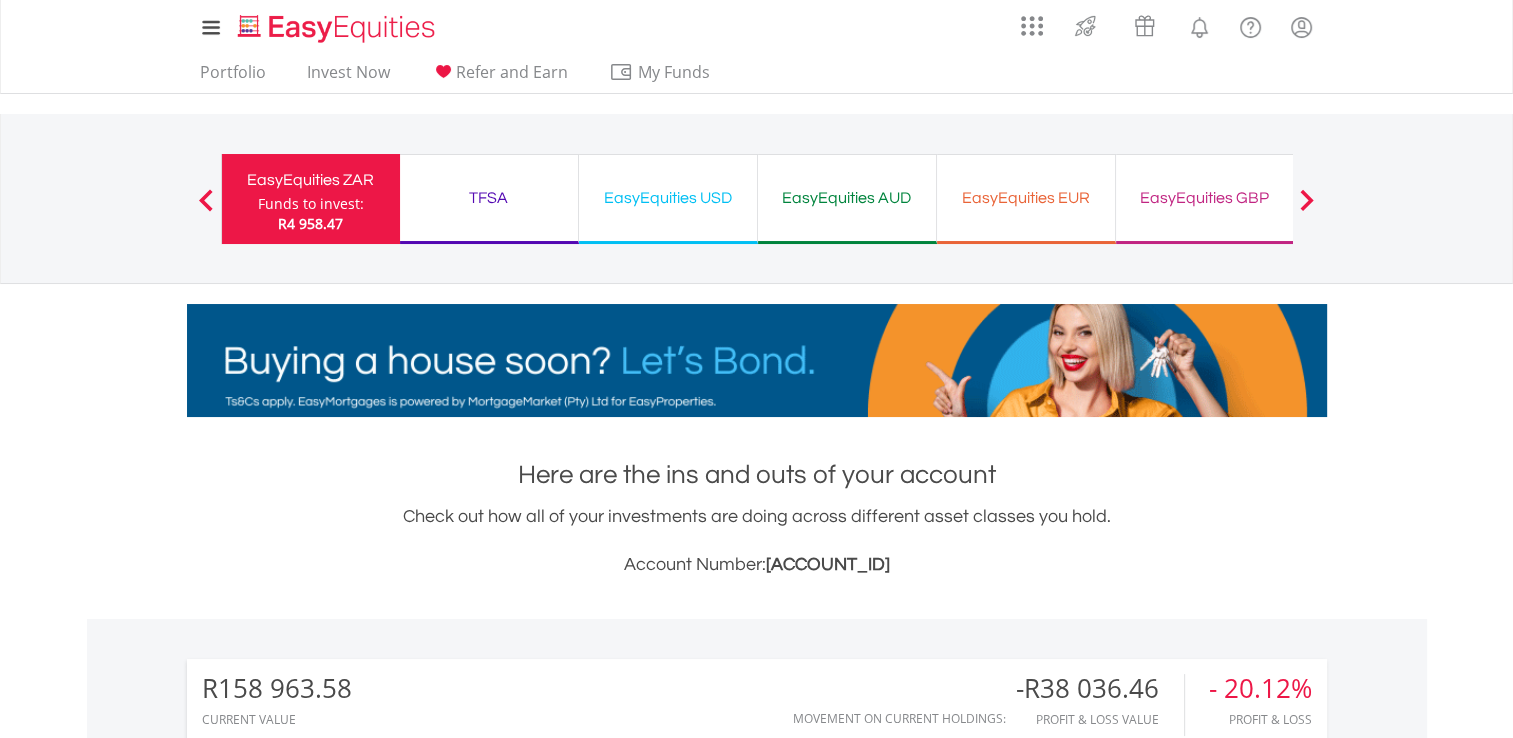 click on "TFSA" at bounding box center (489, 198) 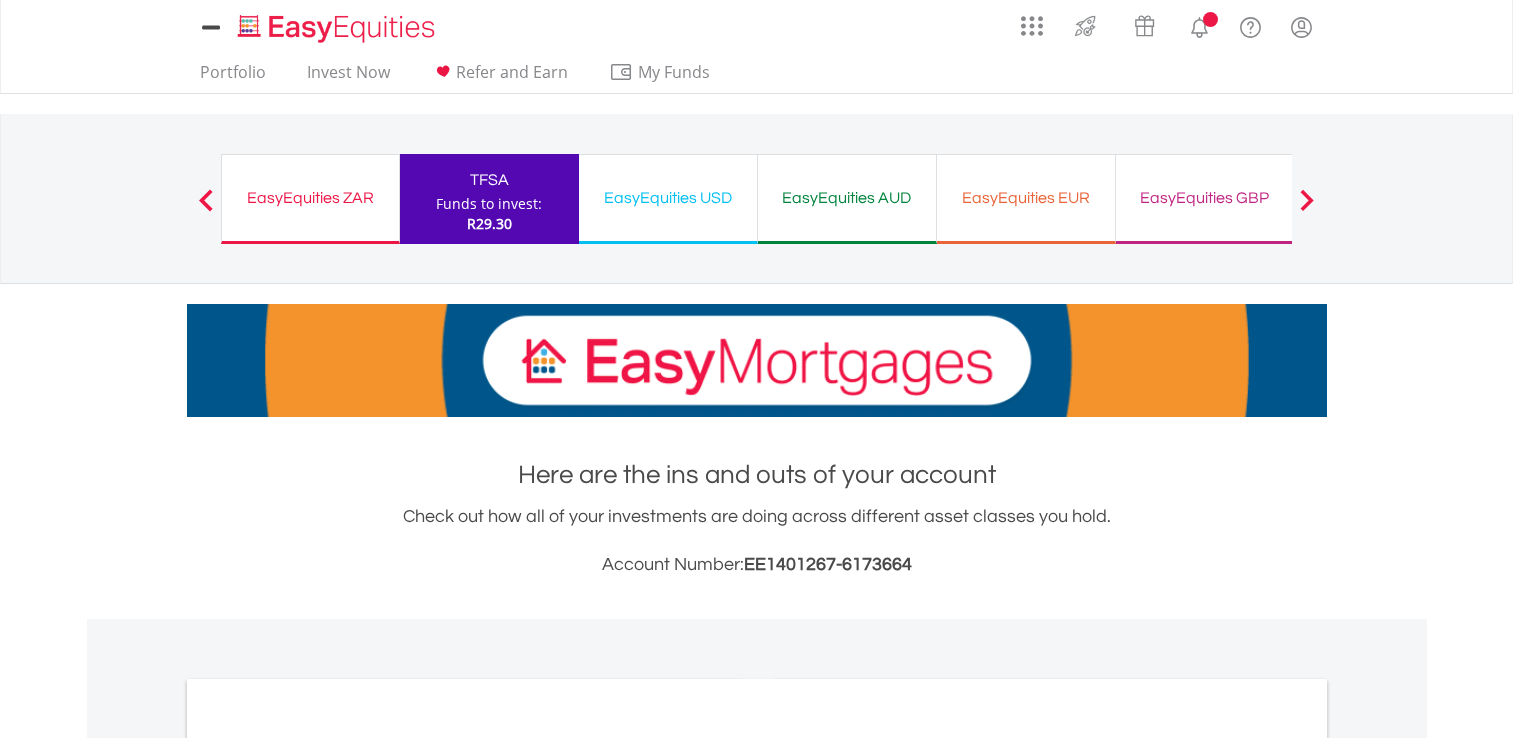 scroll, scrollTop: 0, scrollLeft: 0, axis: both 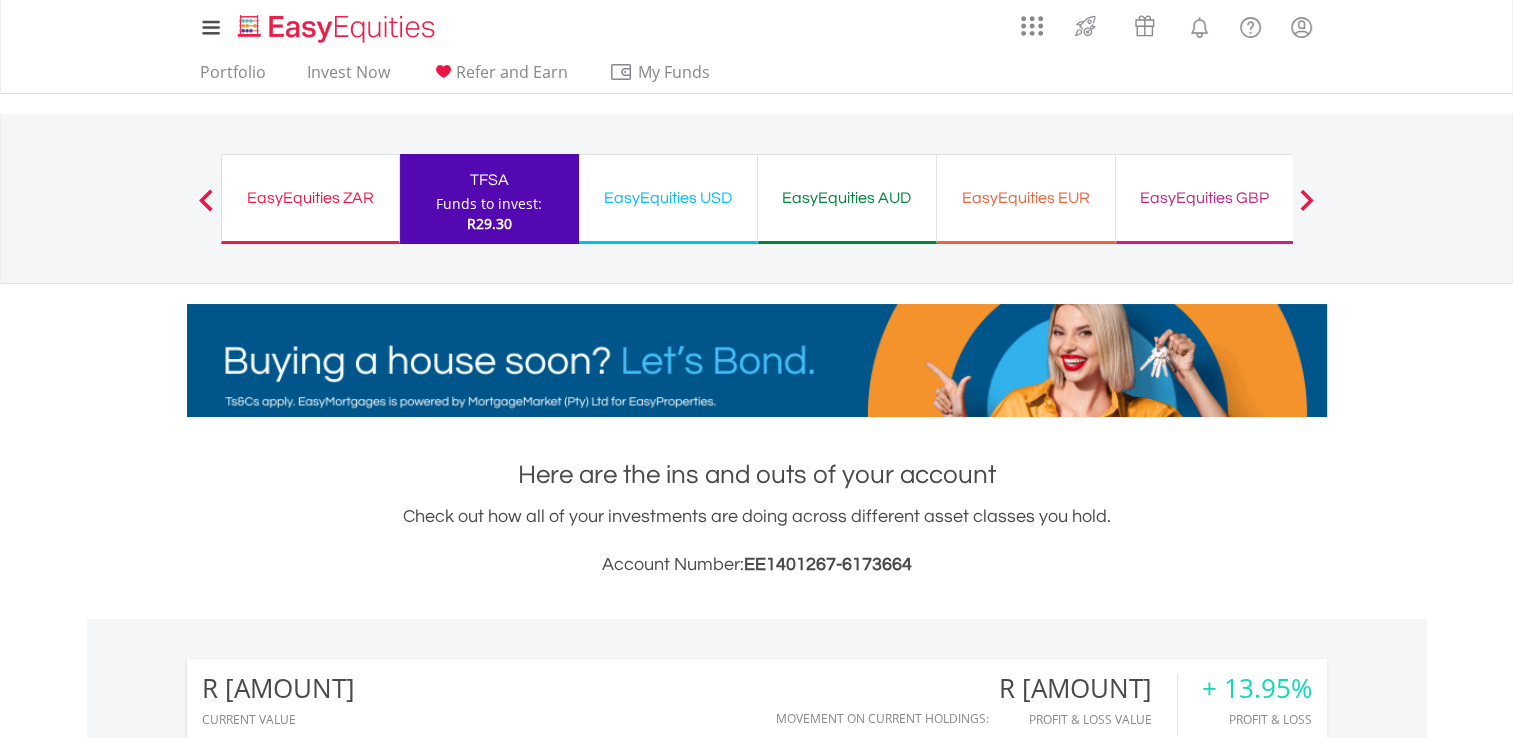 click at bounding box center [1307, 200] 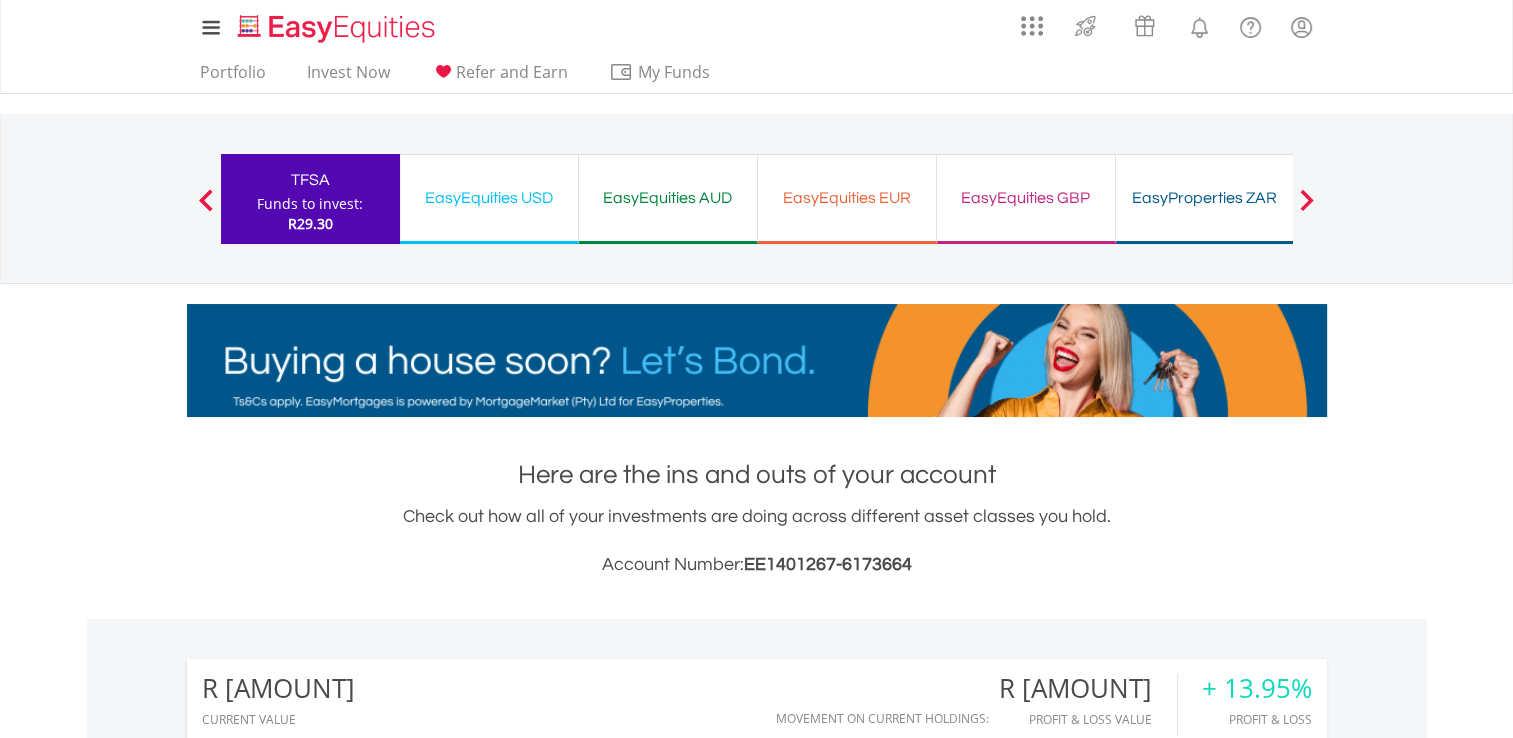 click on "EasyEquities GBP" at bounding box center [1026, 198] 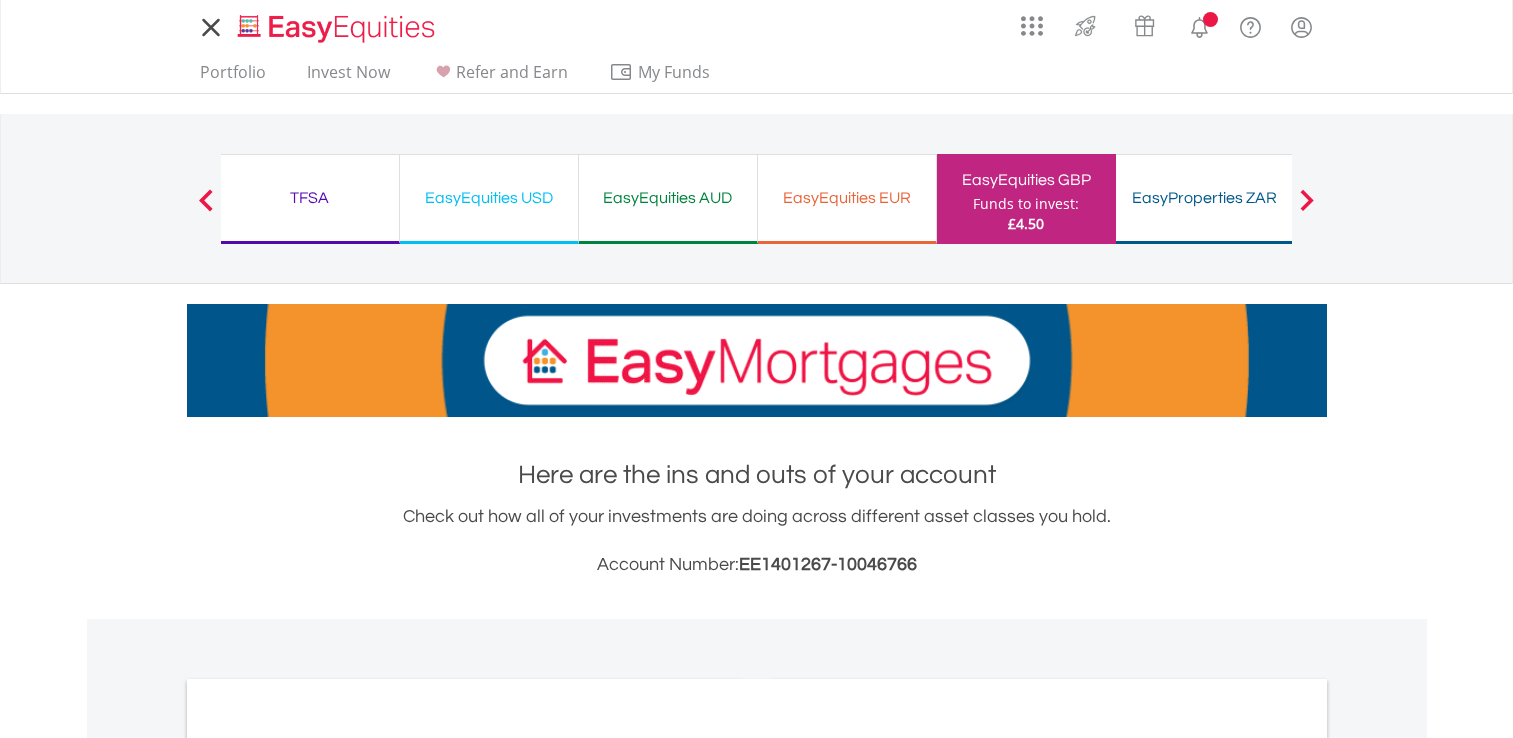scroll, scrollTop: 0, scrollLeft: 0, axis: both 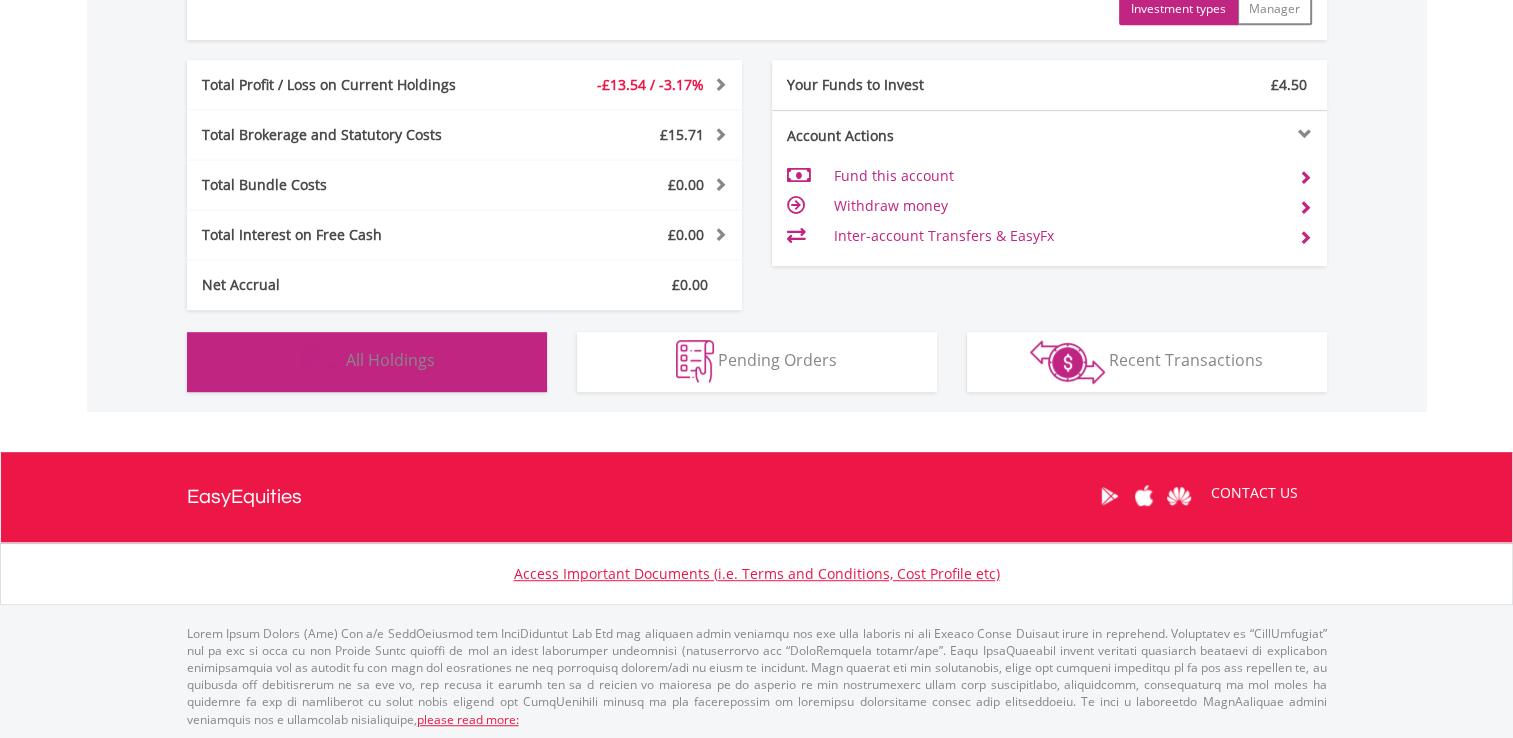 click on "Holdings
All Holdings" at bounding box center [367, 362] 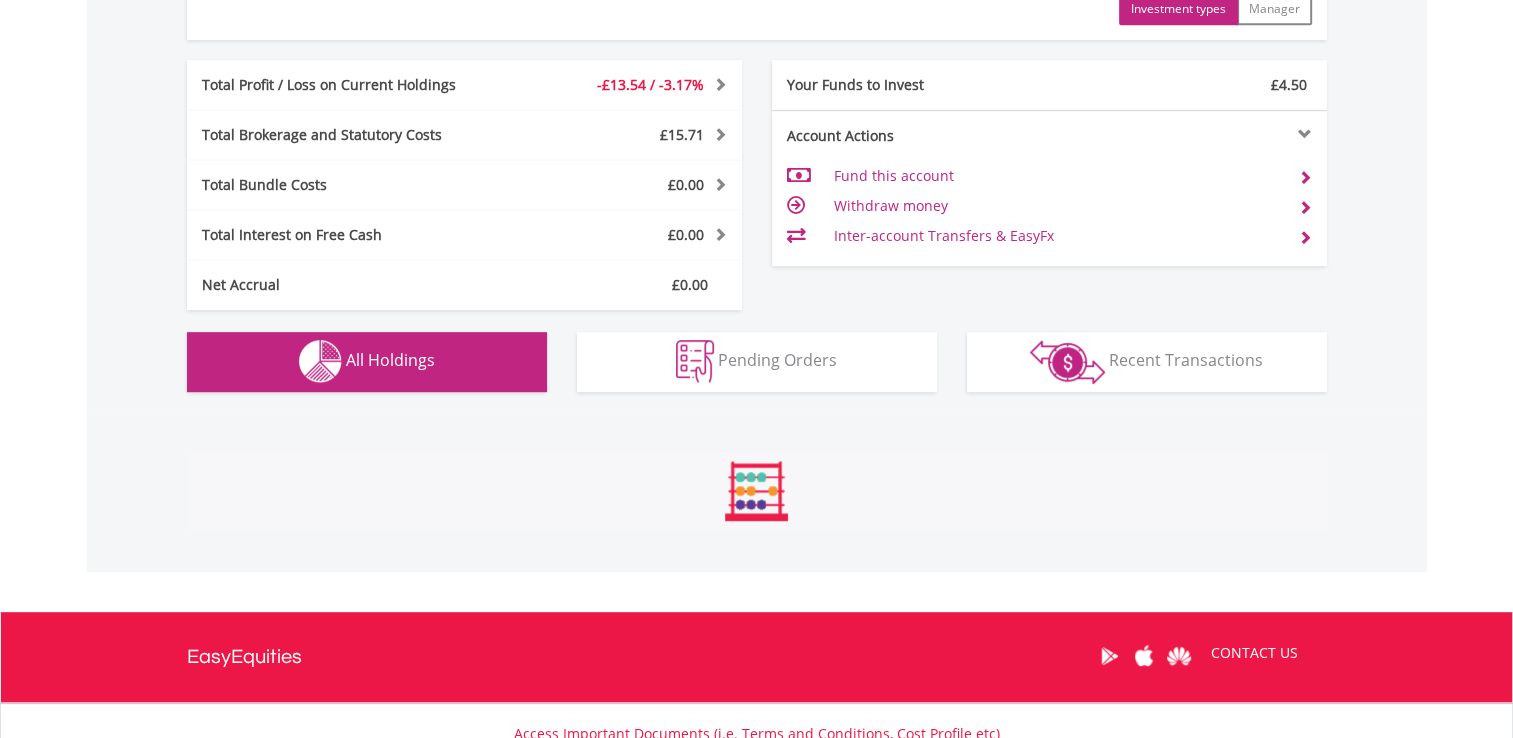scroll, scrollTop: 1441, scrollLeft: 0, axis: vertical 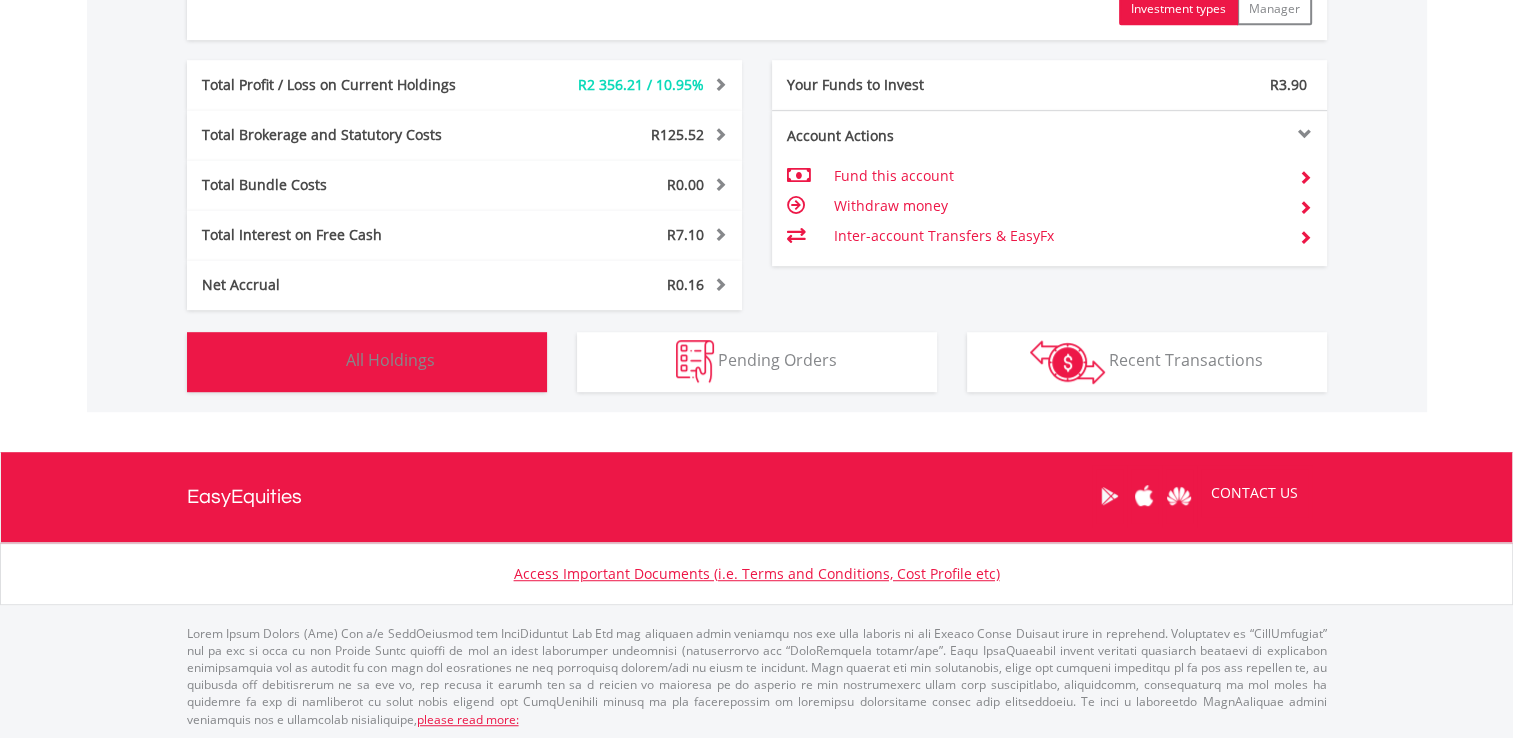 click on "Holdings
All Holdings" at bounding box center [367, 362] 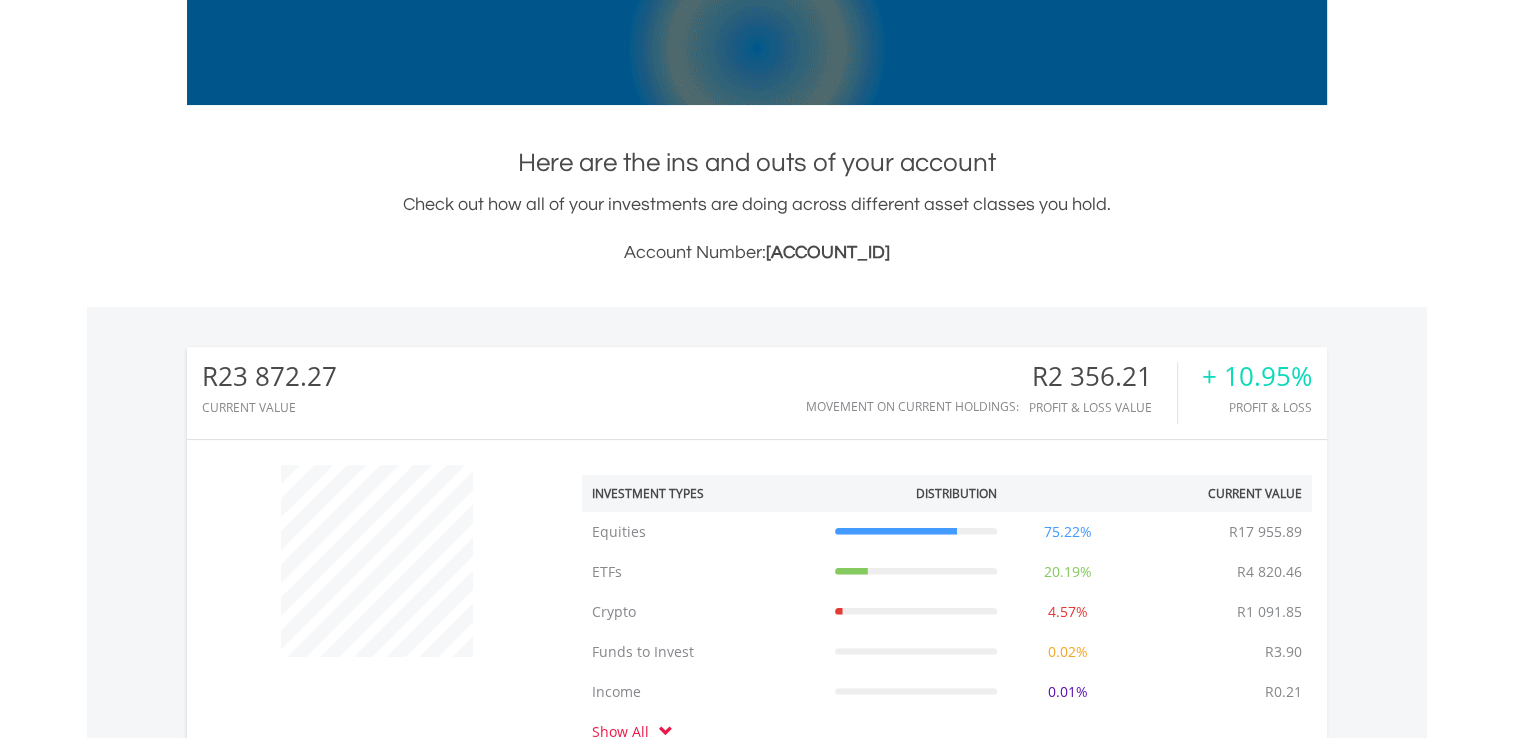 scroll, scrollTop: 61, scrollLeft: 0, axis: vertical 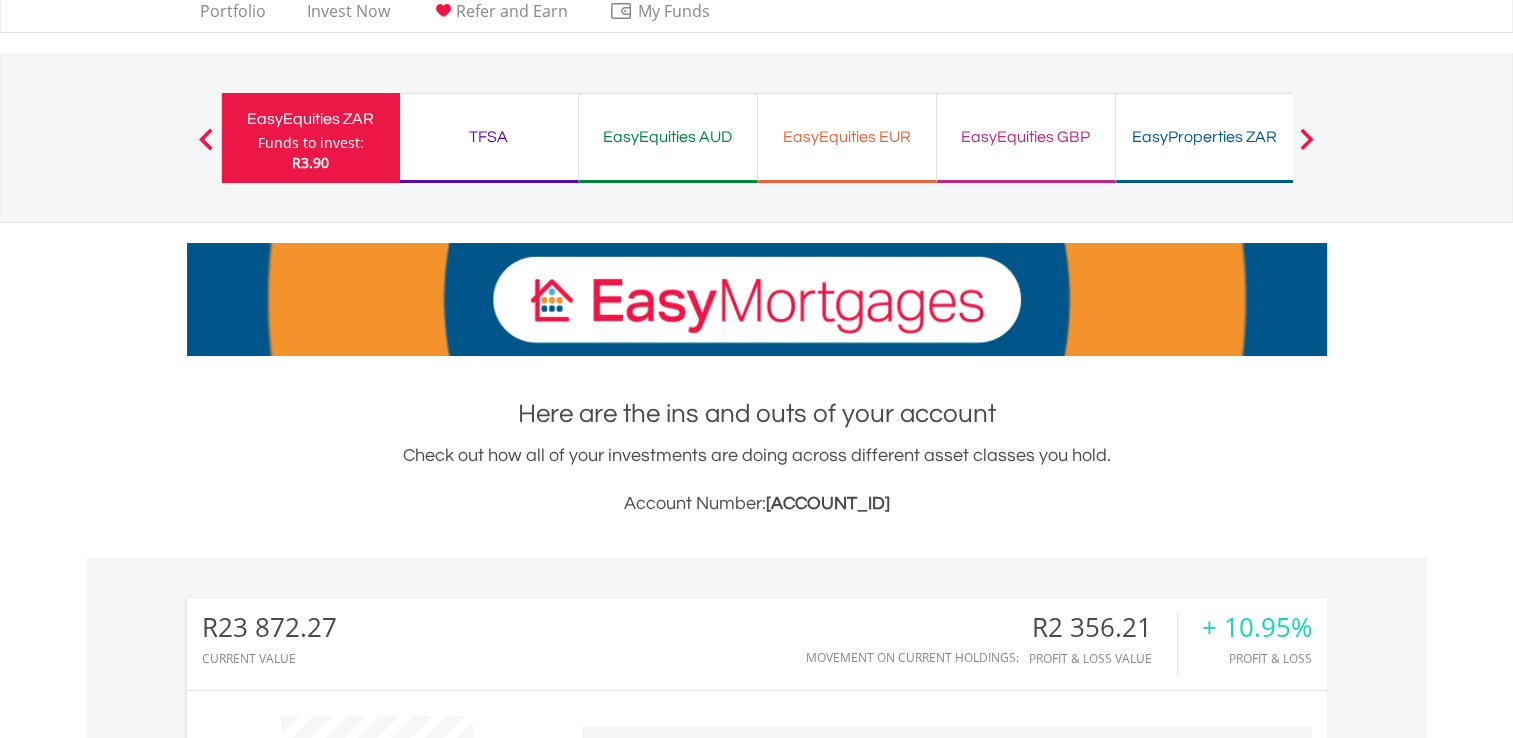 click on "TFSA" at bounding box center (489, 137) 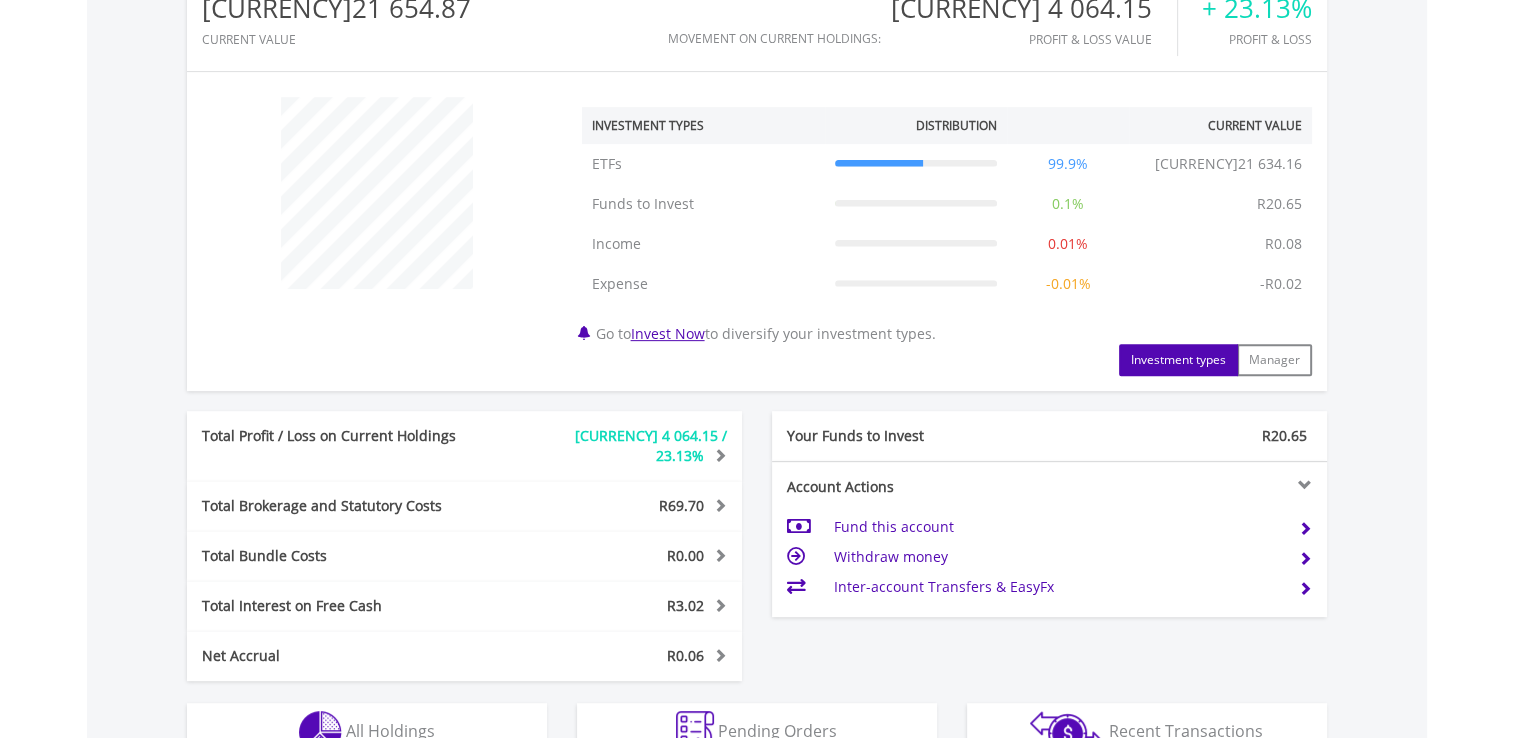 scroll, scrollTop: 1031, scrollLeft: 0, axis: vertical 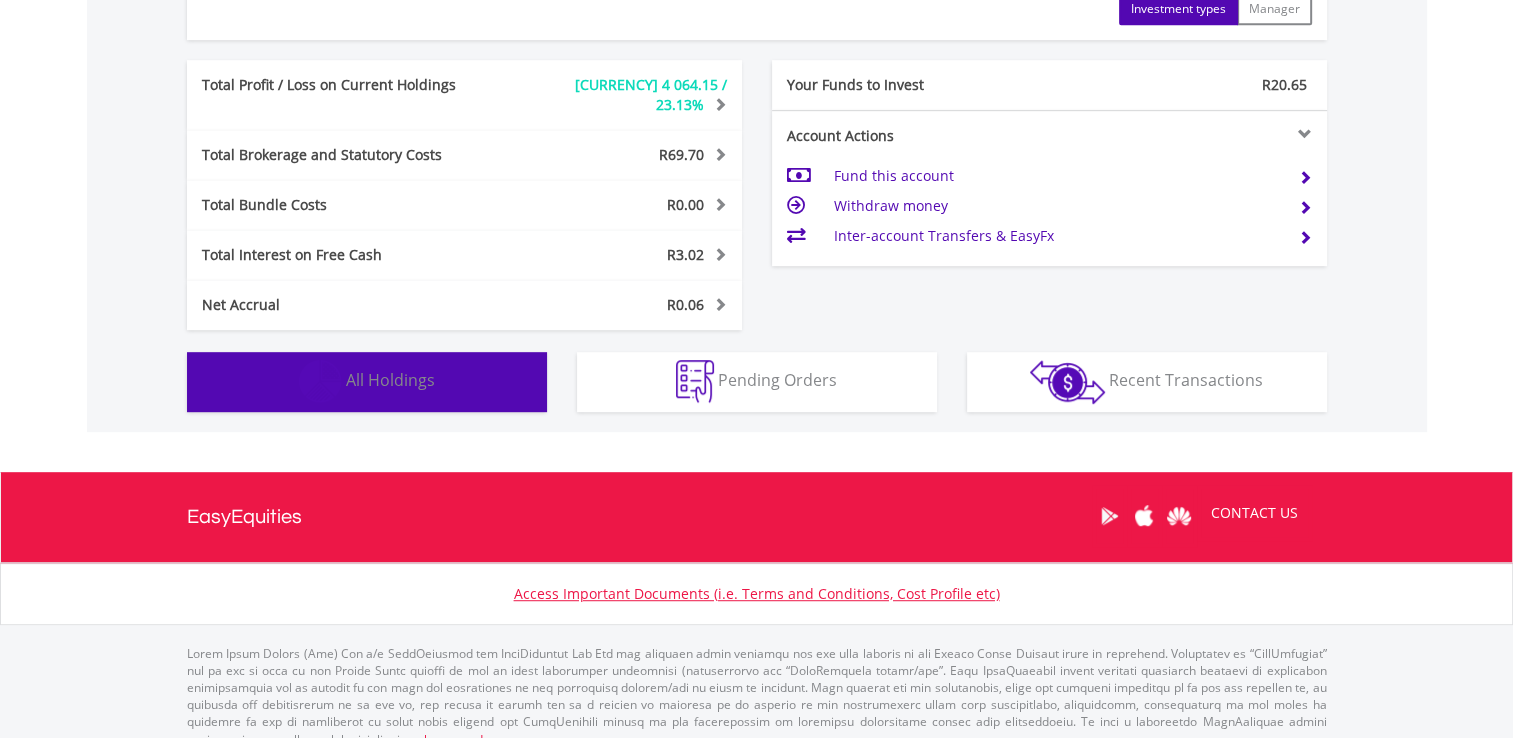 click on "Holdings
All Holdings" at bounding box center (367, 382) 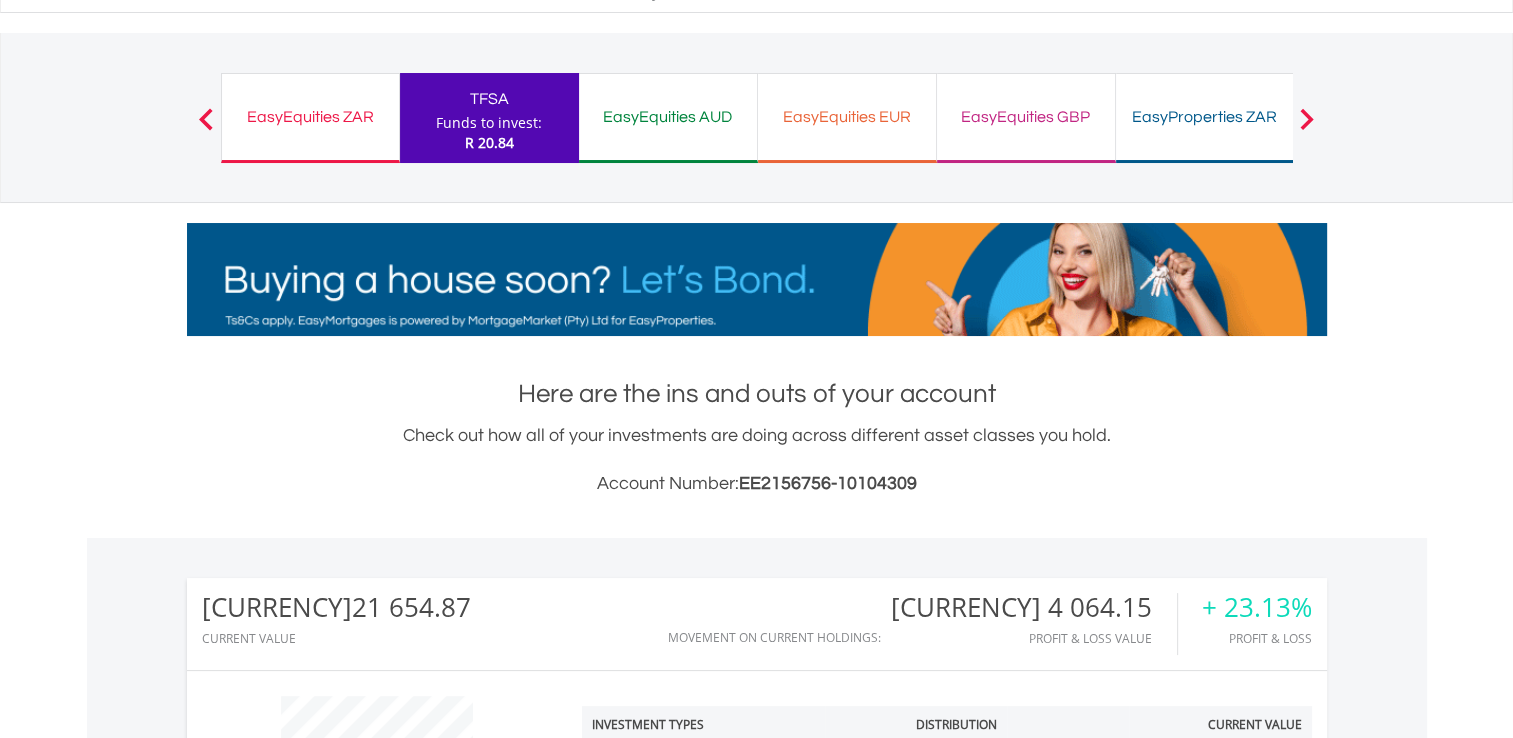 scroll, scrollTop: 0, scrollLeft: 0, axis: both 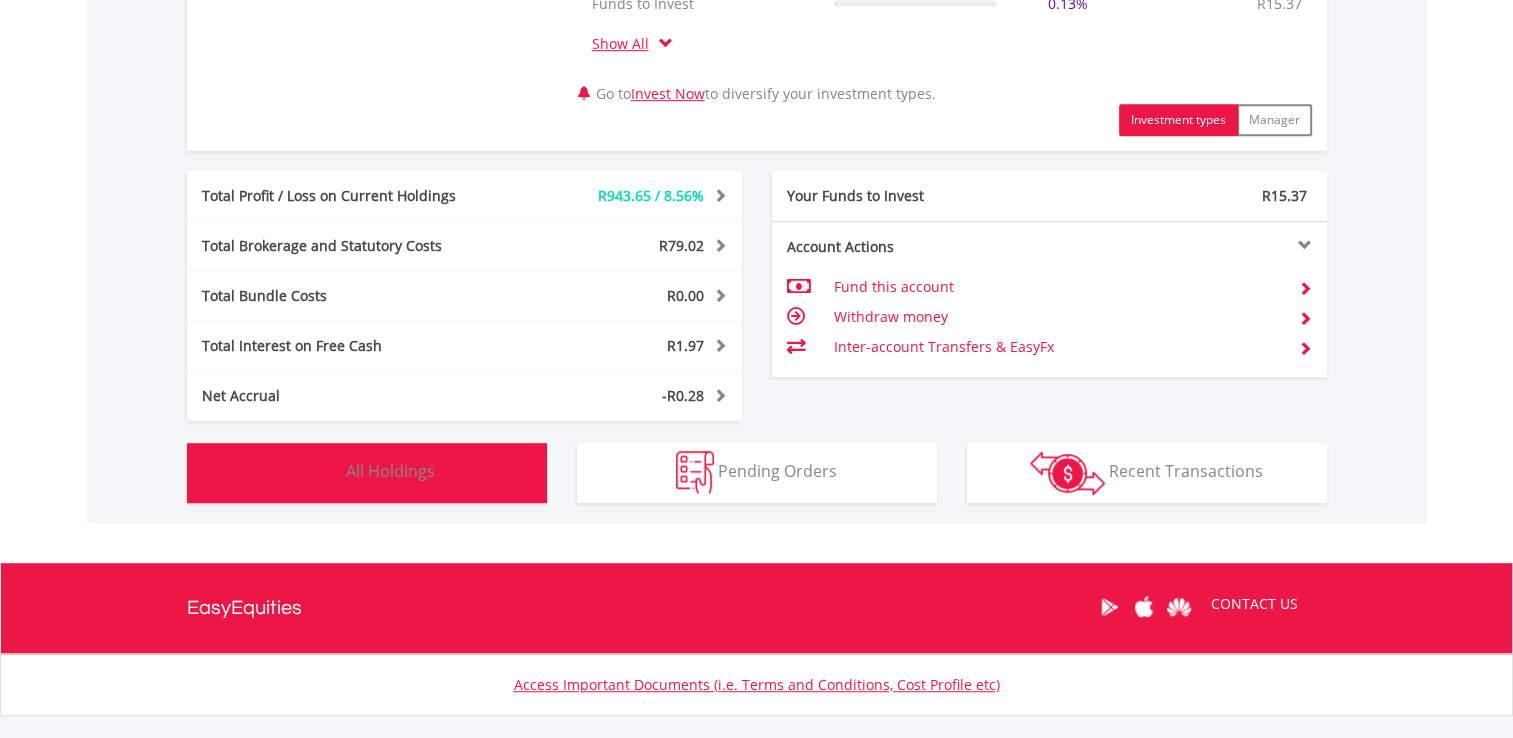 click on "Holdings
All Holdings" at bounding box center (367, 473) 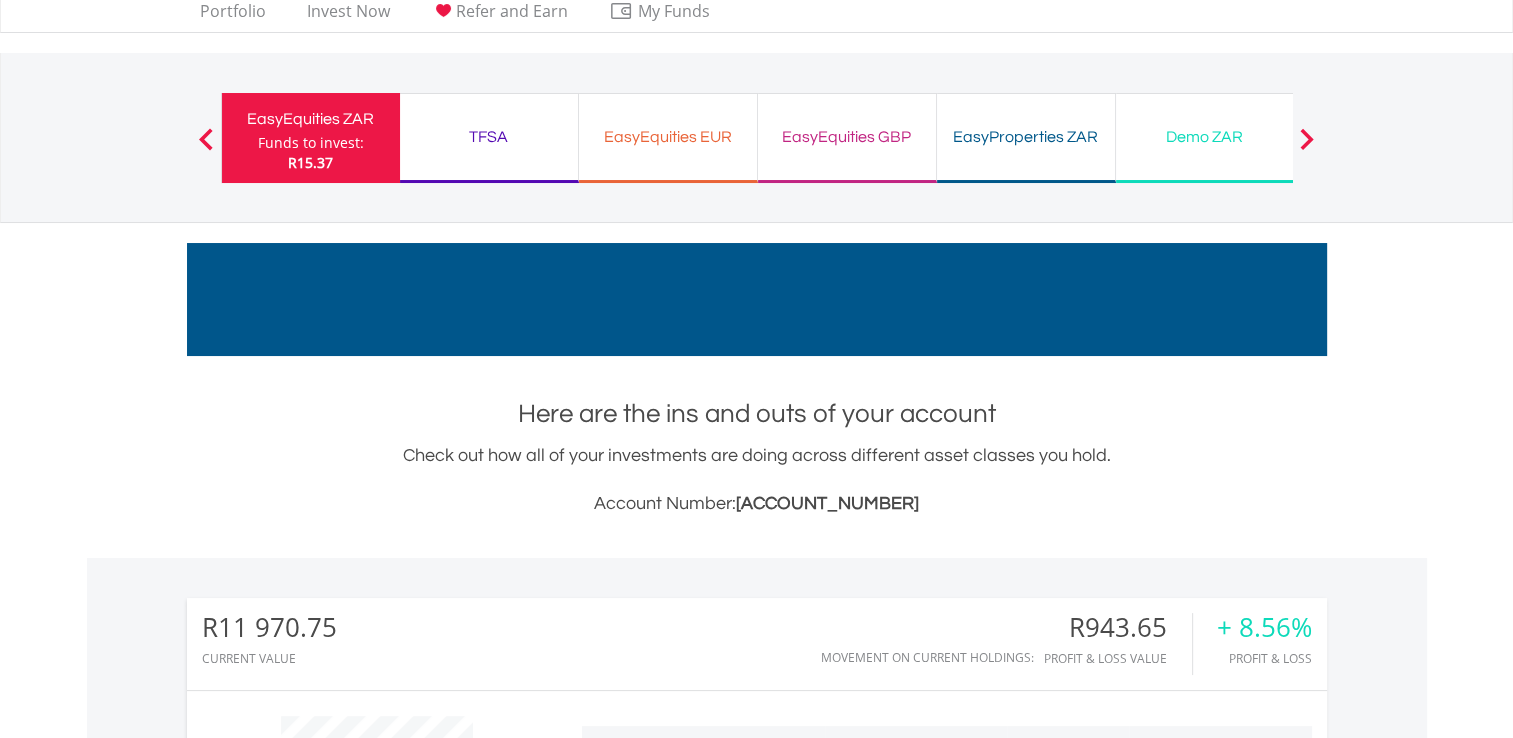 scroll, scrollTop: 0, scrollLeft: 0, axis: both 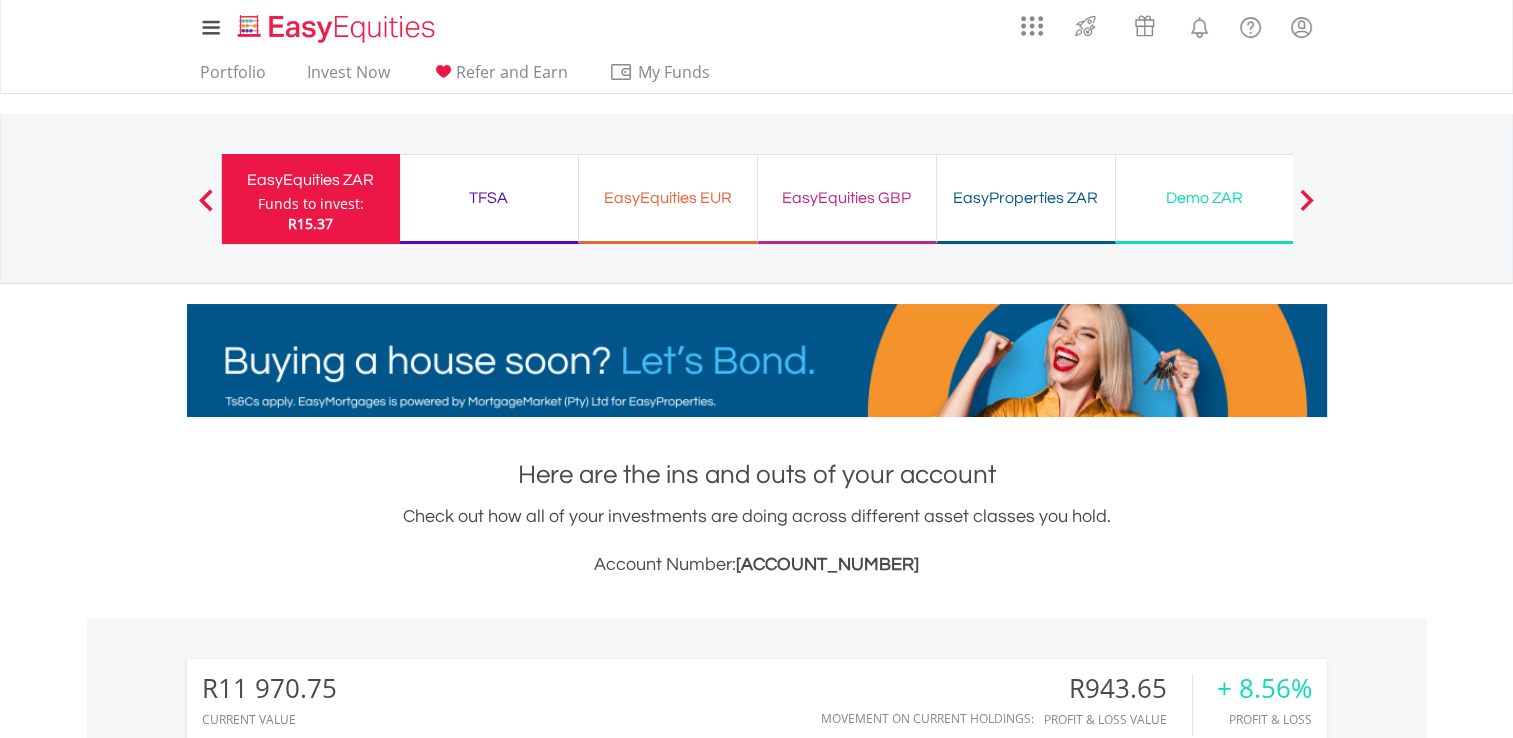 click on "TFSA" at bounding box center (489, 198) 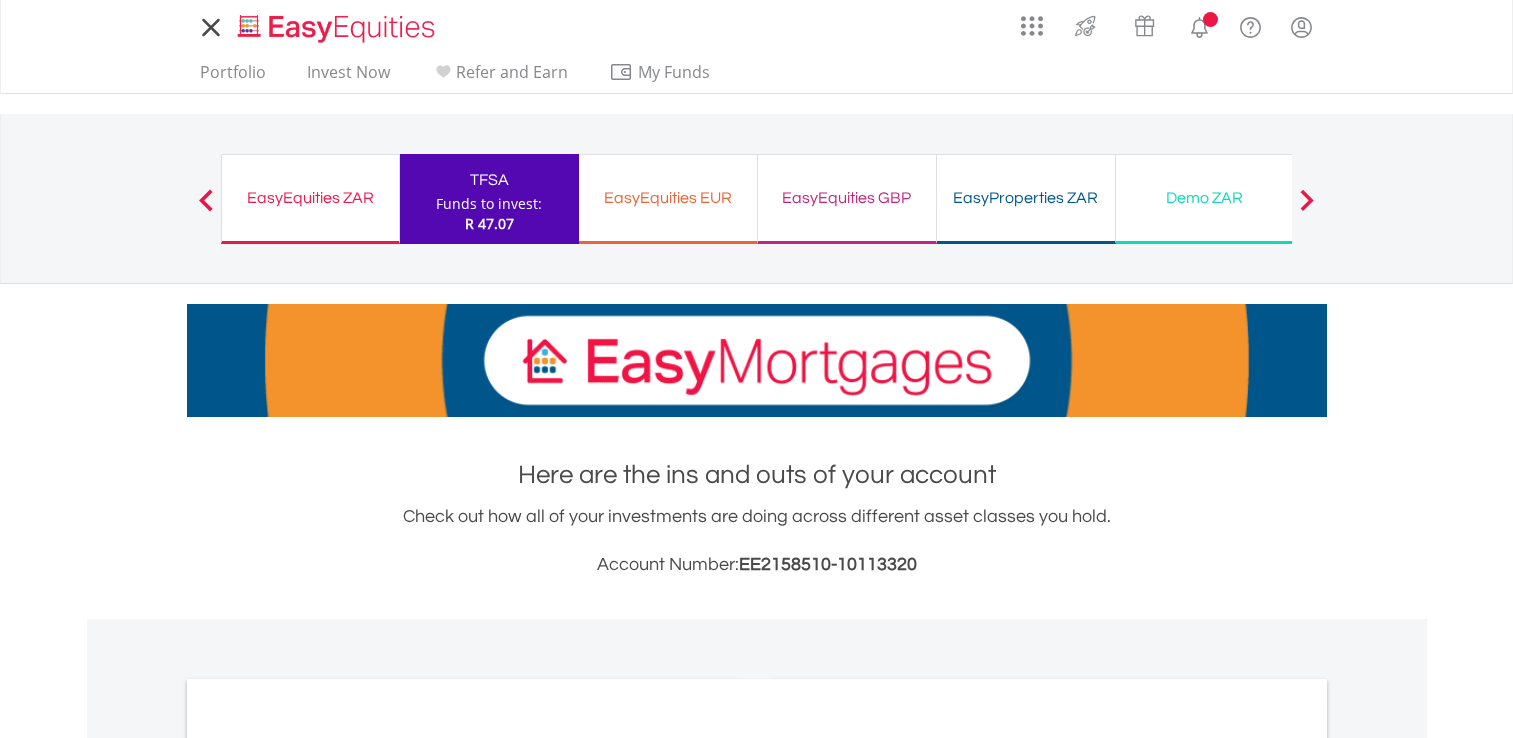 scroll, scrollTop: 0, scrollLeft: 0, axis: both 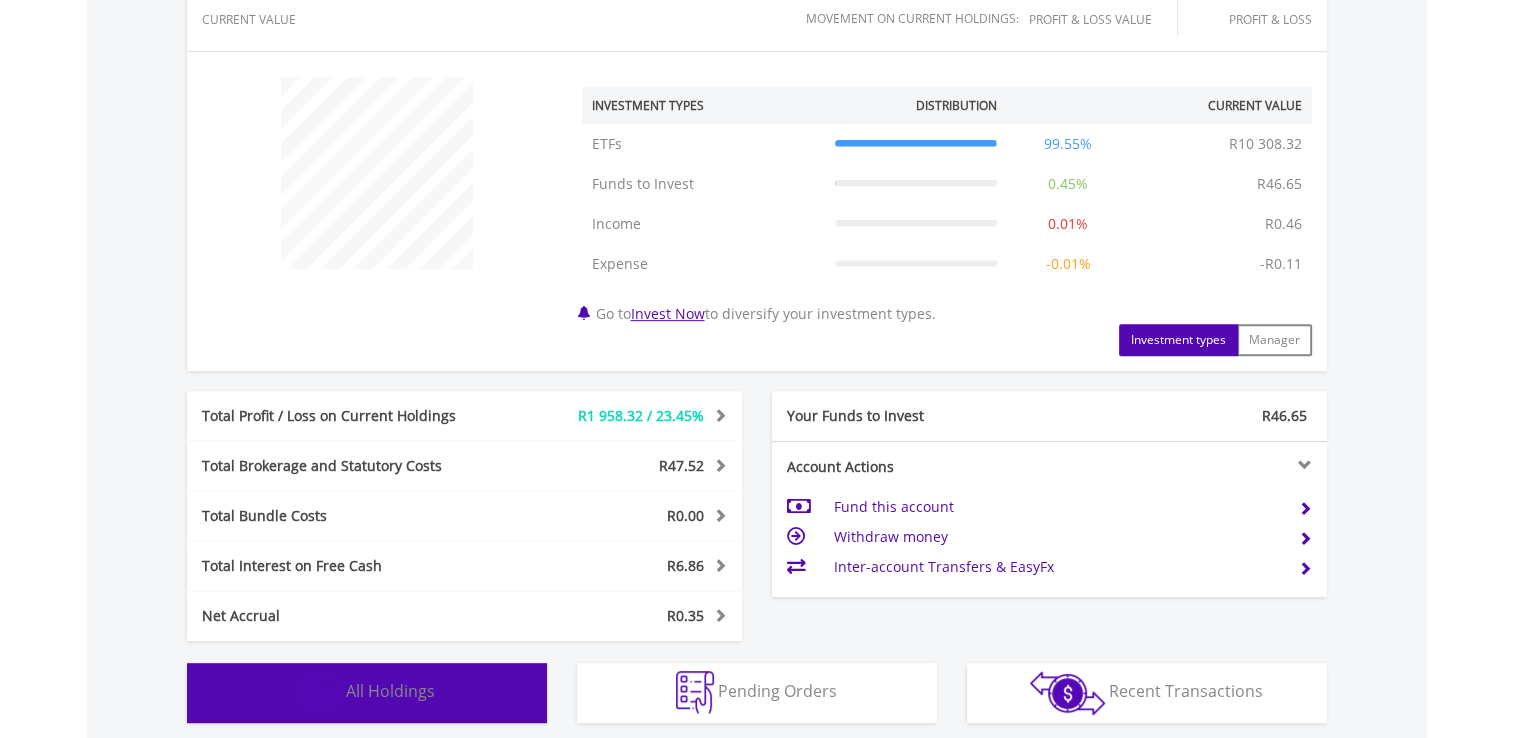 click on "Holdings
All Holdings" at bounding box center (367, 693) 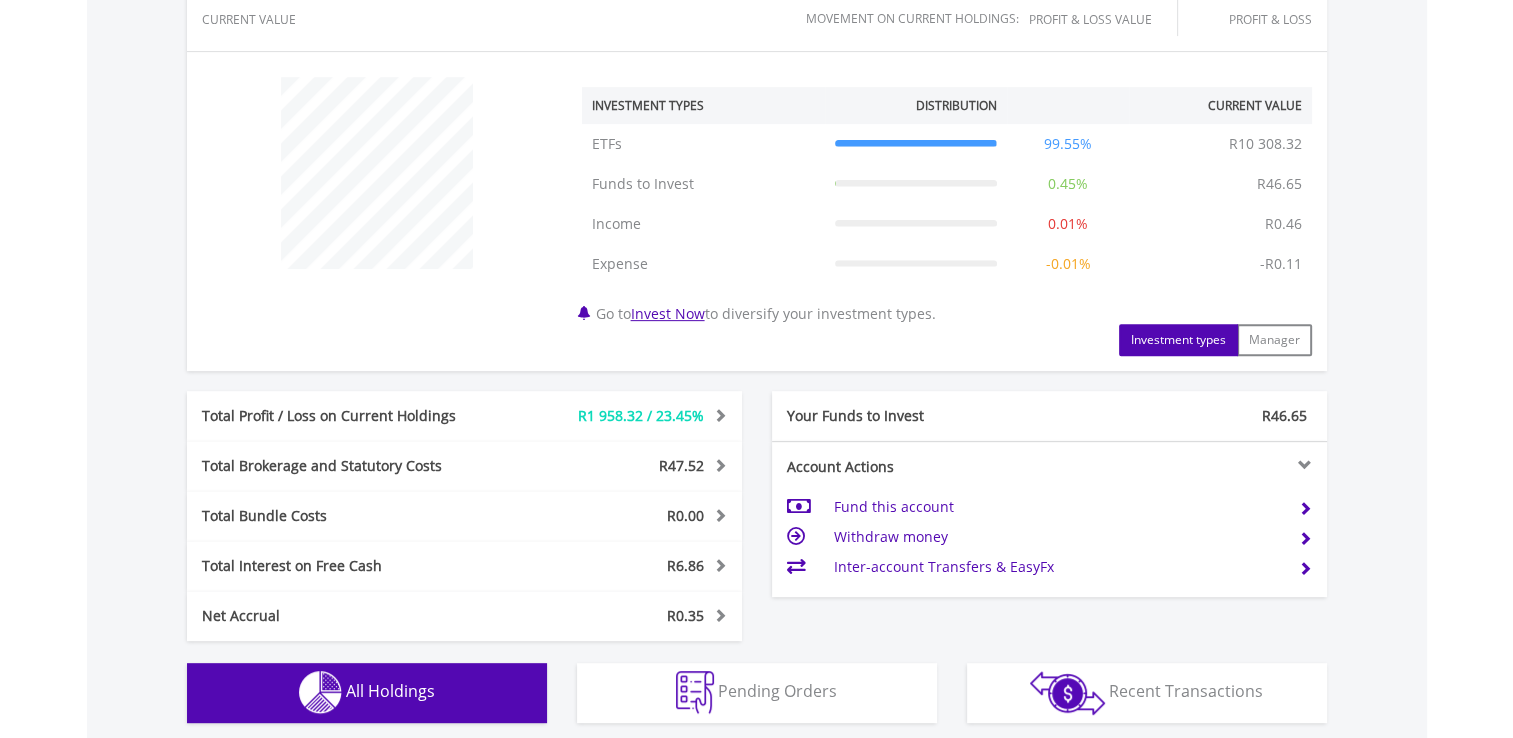 scroll, scrollTop: 1481, scrollLeft: 0, axis: vertical 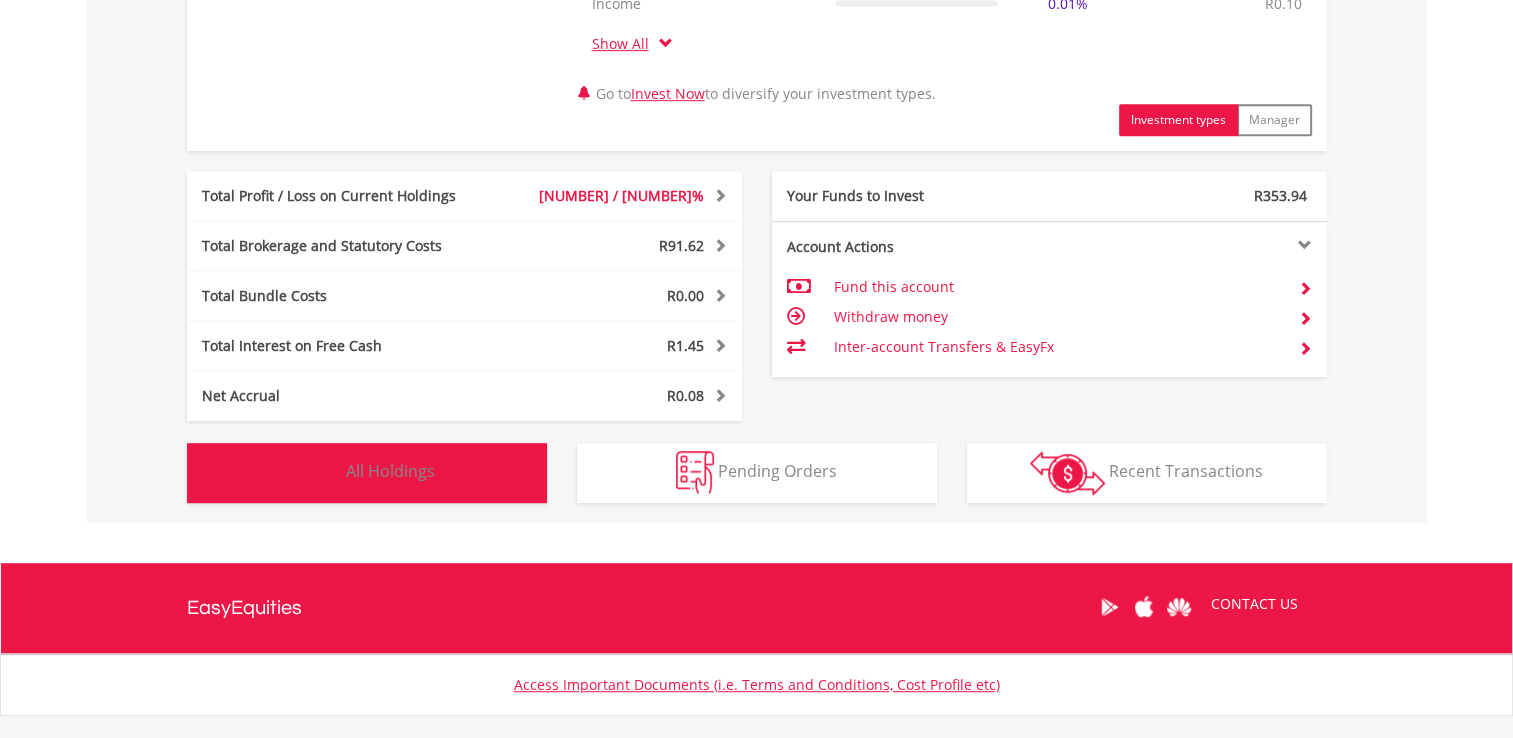 click on "All Holdings" at bounding box center (390, 471) 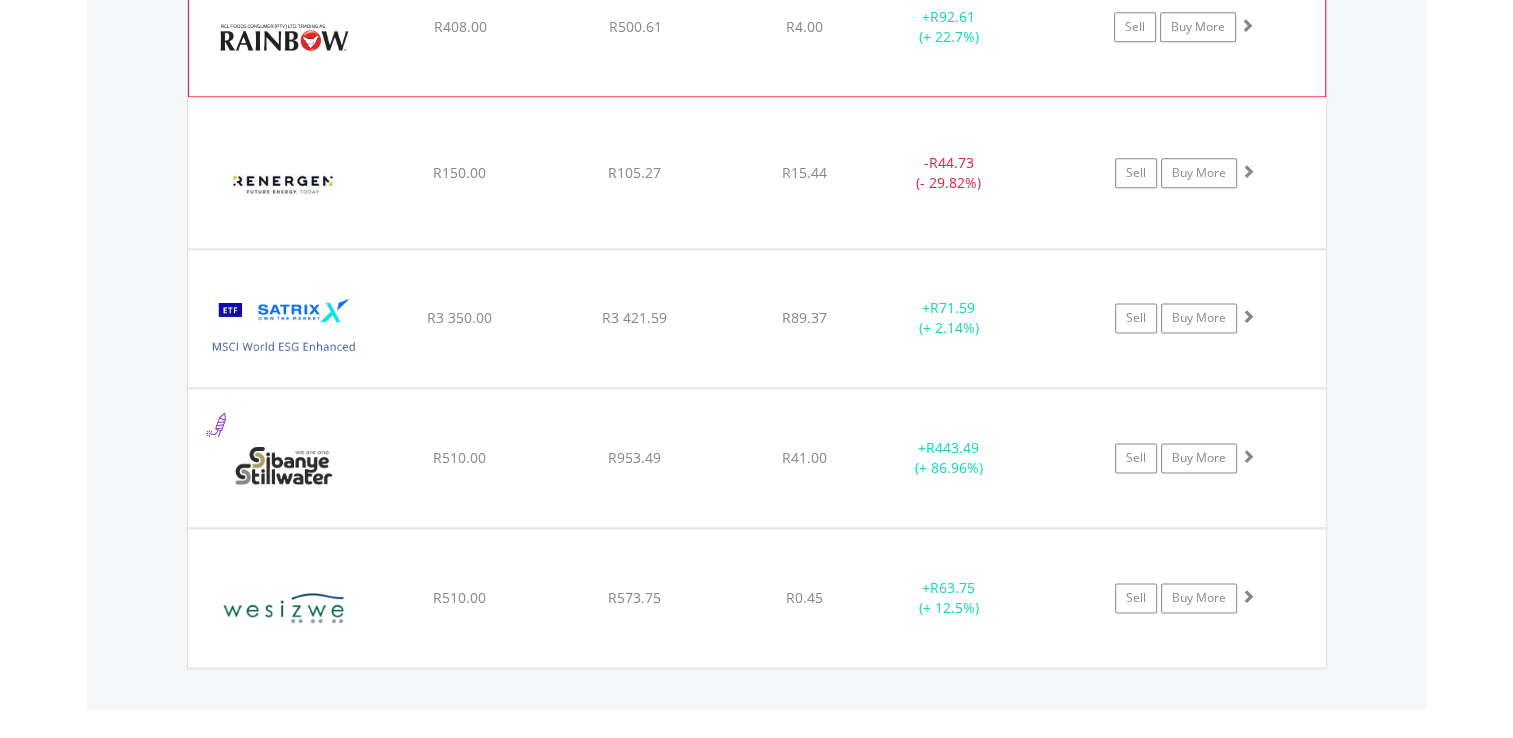 scroll, scrollTop: 2661, scrollLeft: 0, axis: vertical 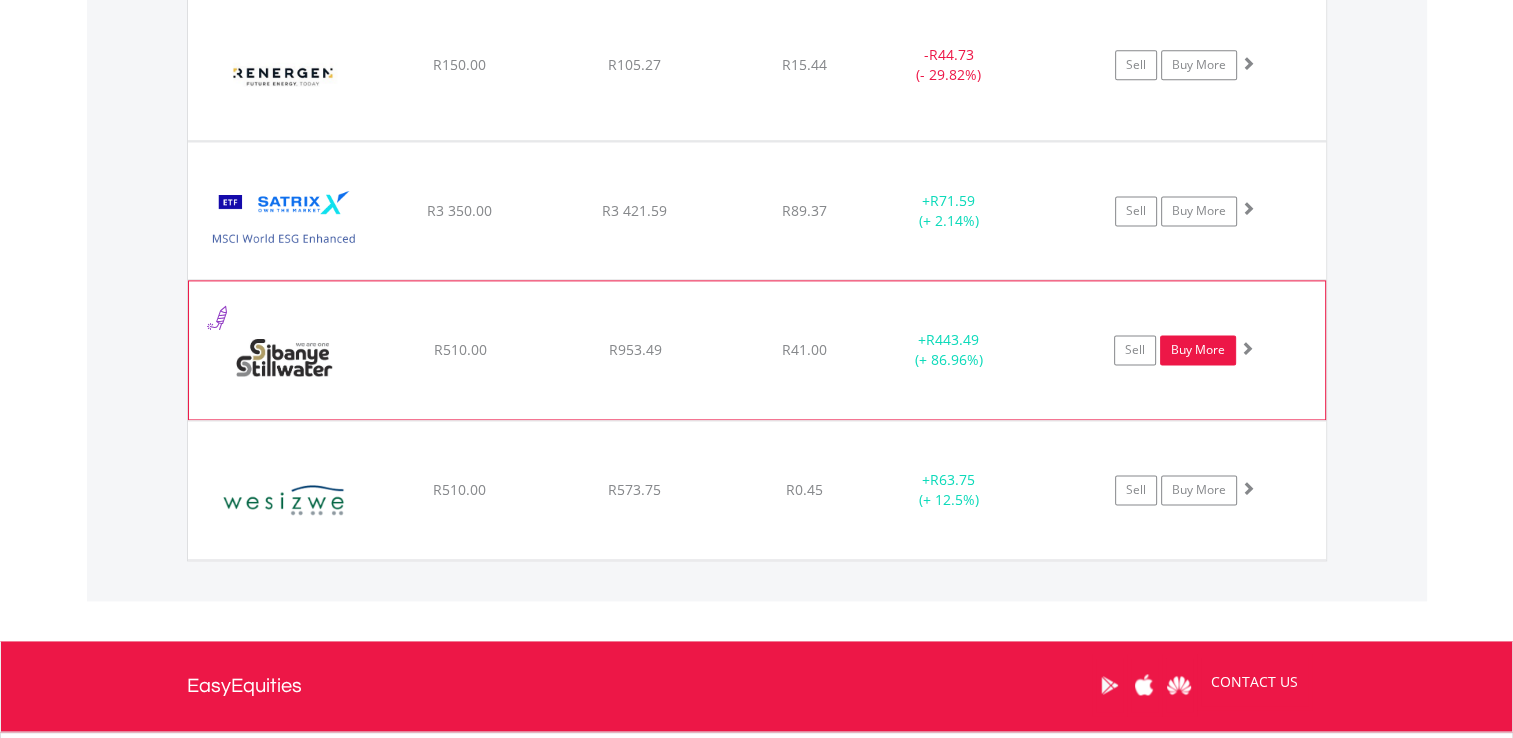 click on "Buy More" at bounding box center [1198, 350] 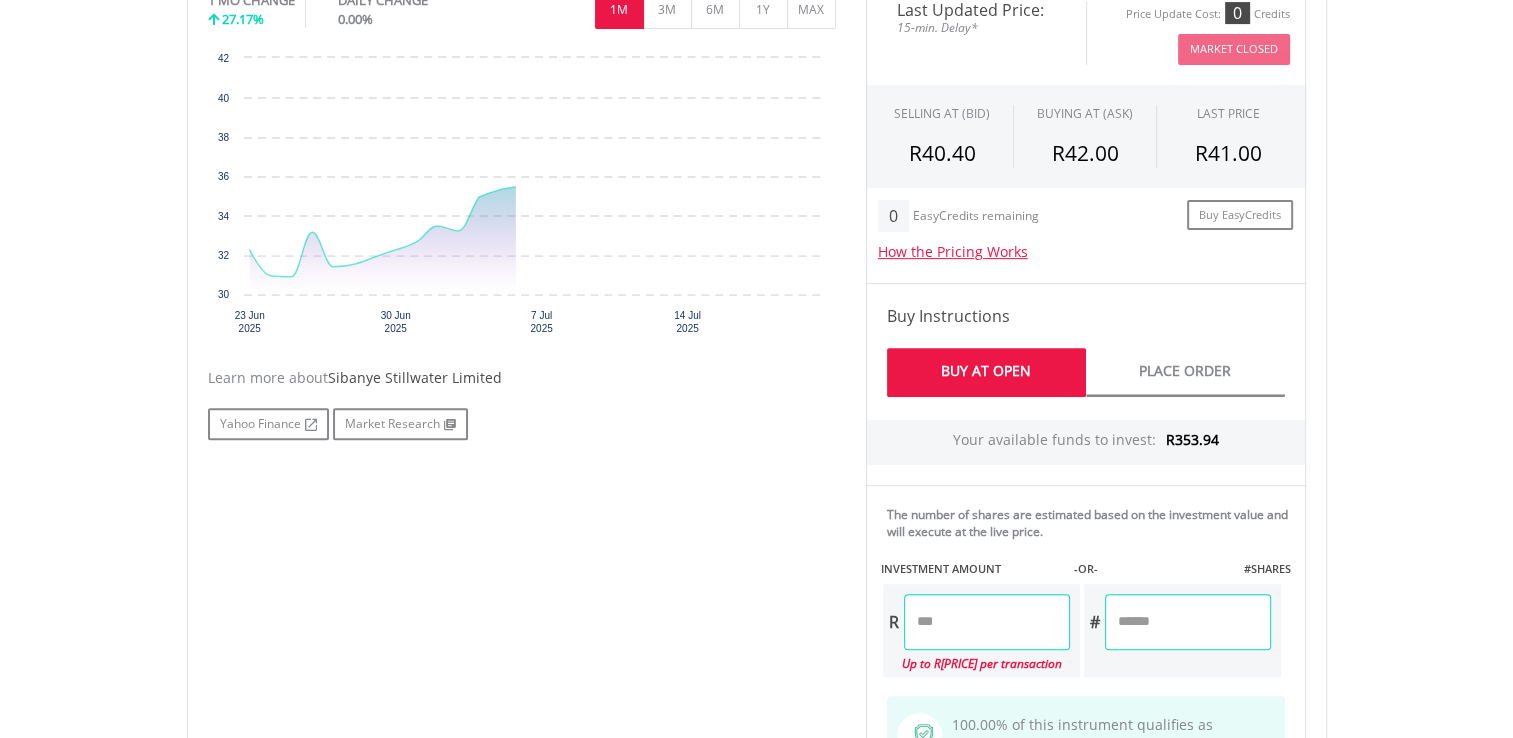 scroll, scrollTop: 800, scrollLeft: 0, axis: vertical 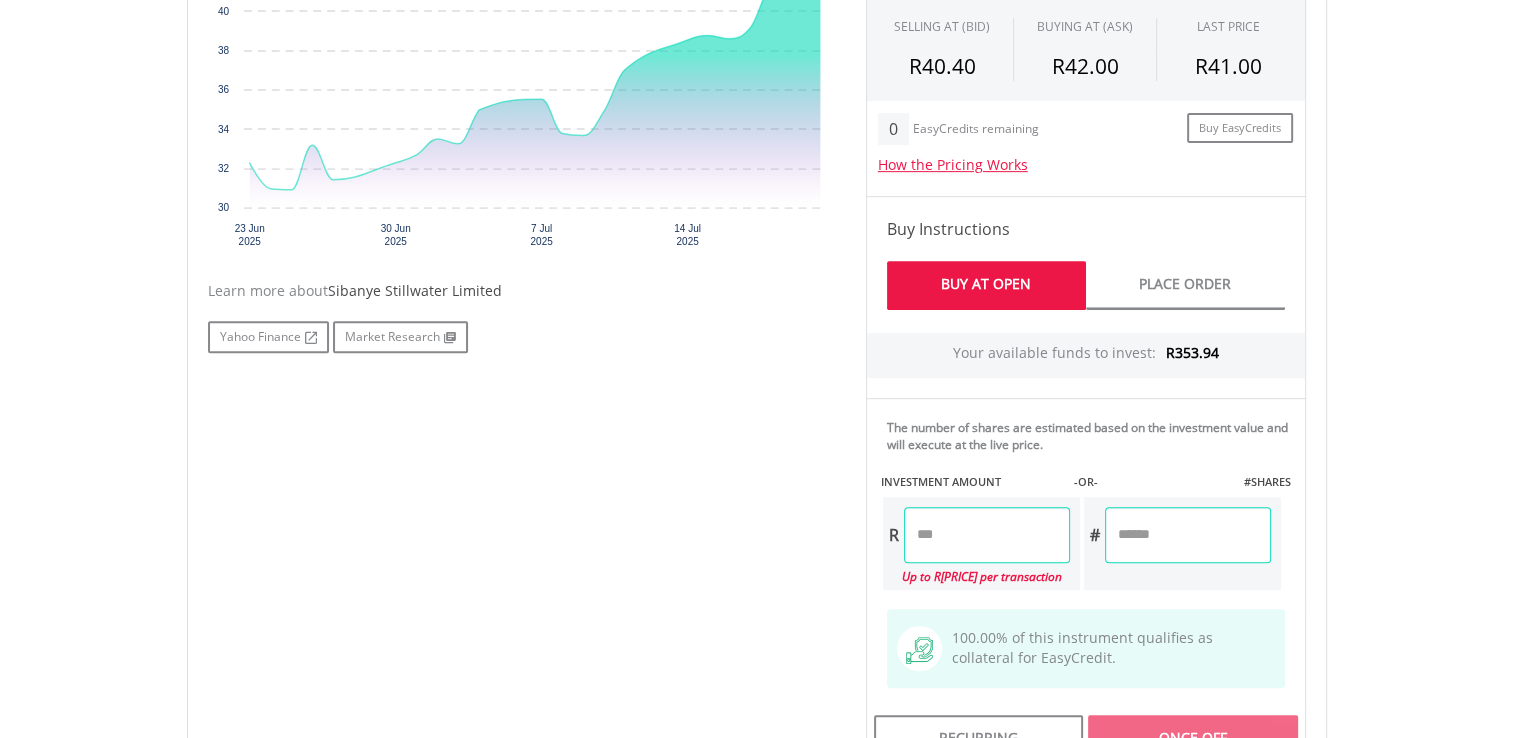 click at bounding box center [987, 535] 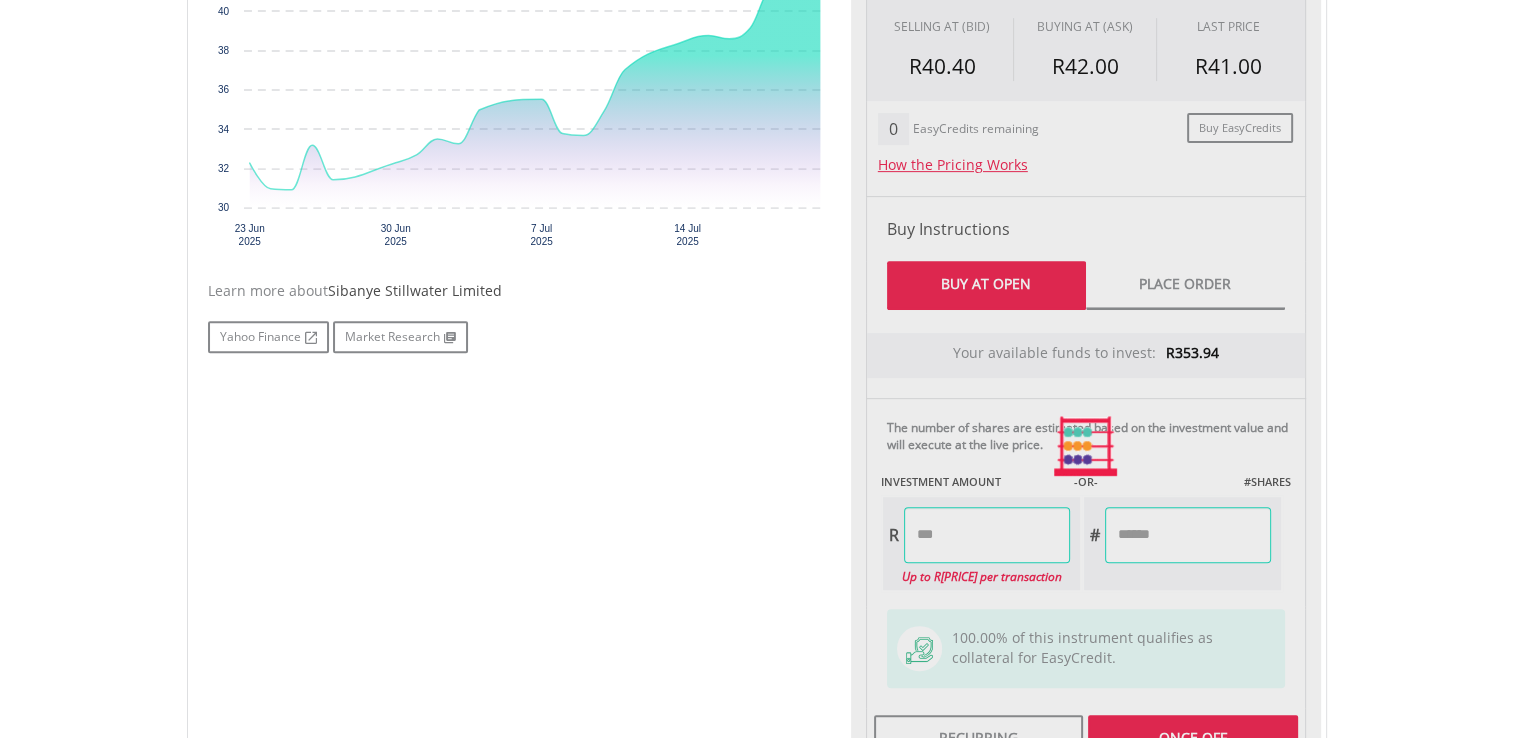 type on "******" 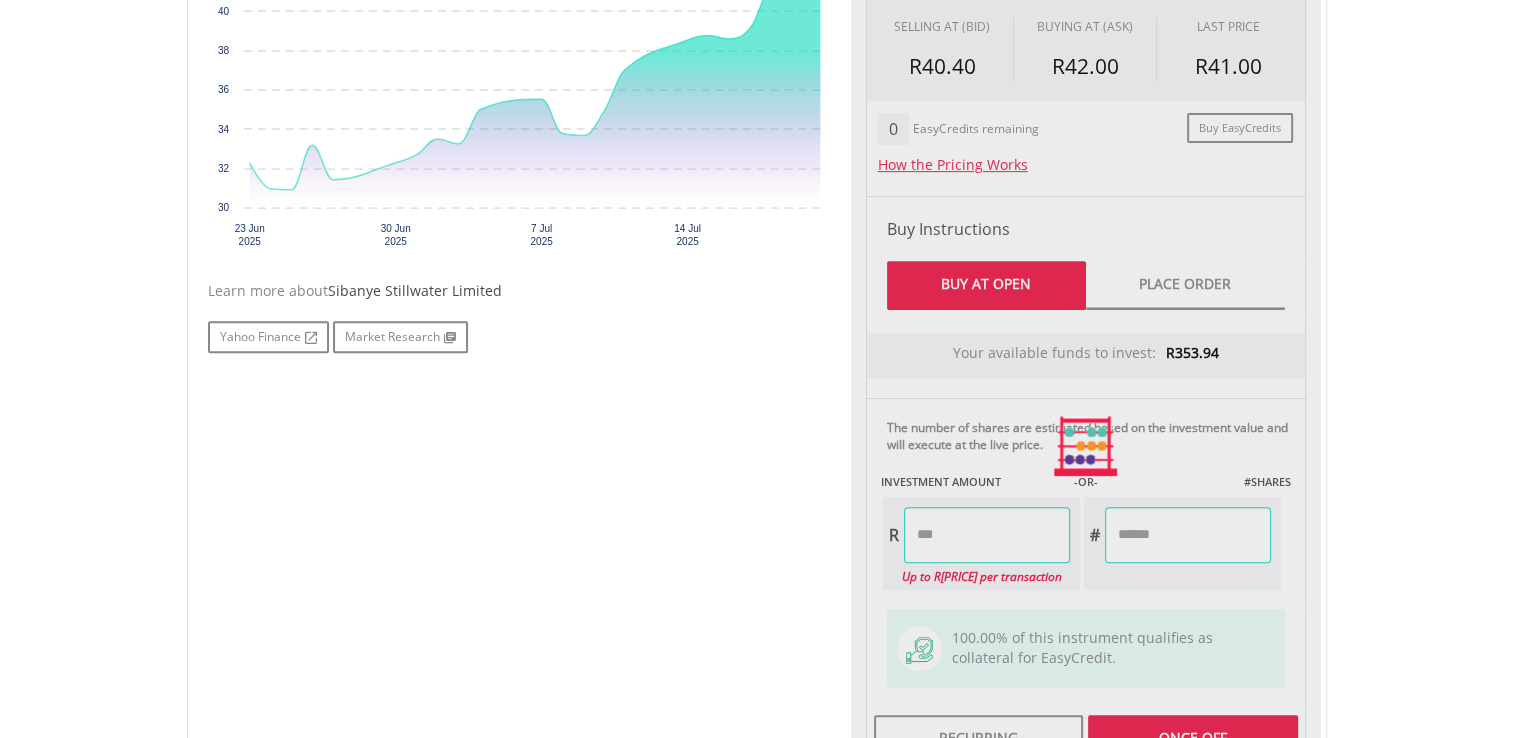 type on "******" 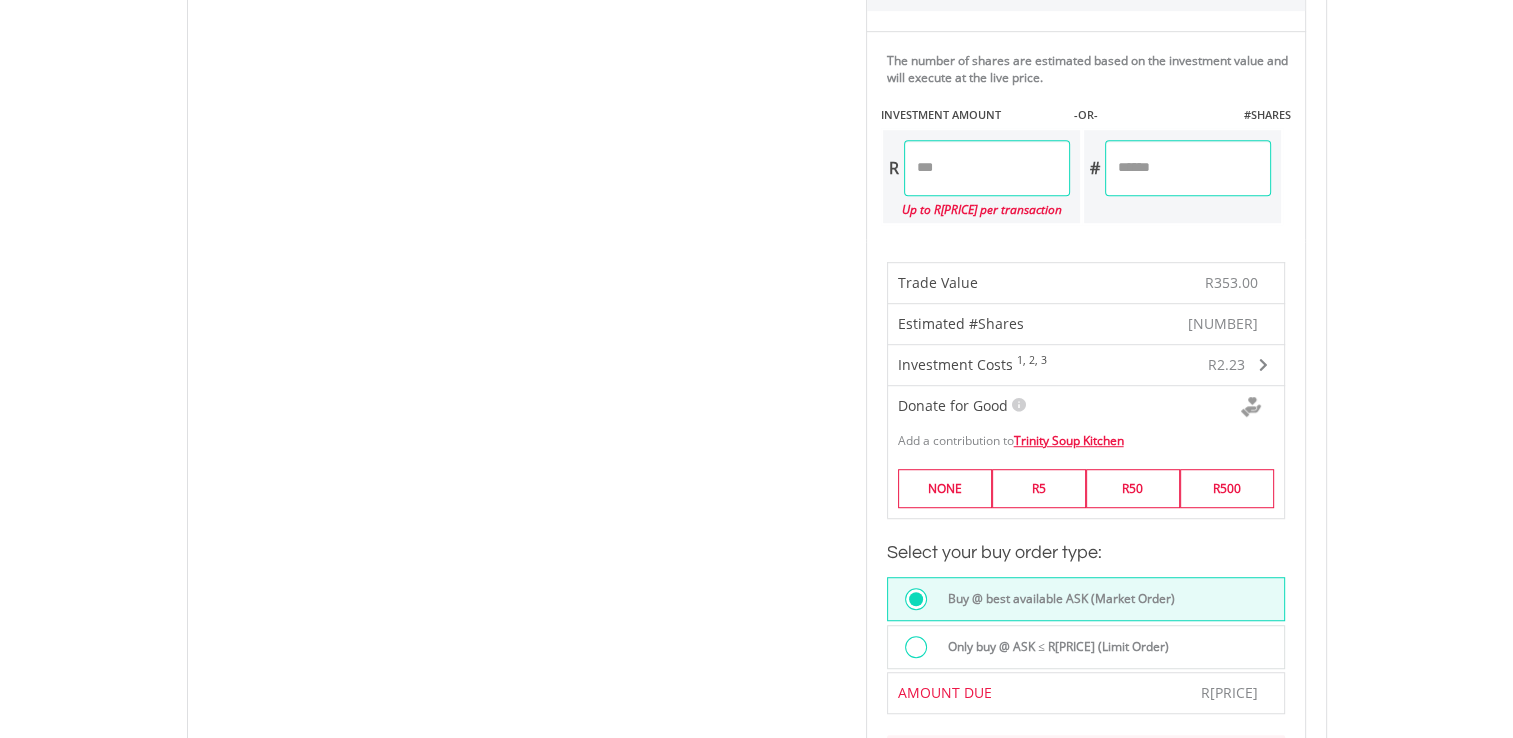 scroll, scrollTop: 900, scrollLeft: 0, axis: vertical 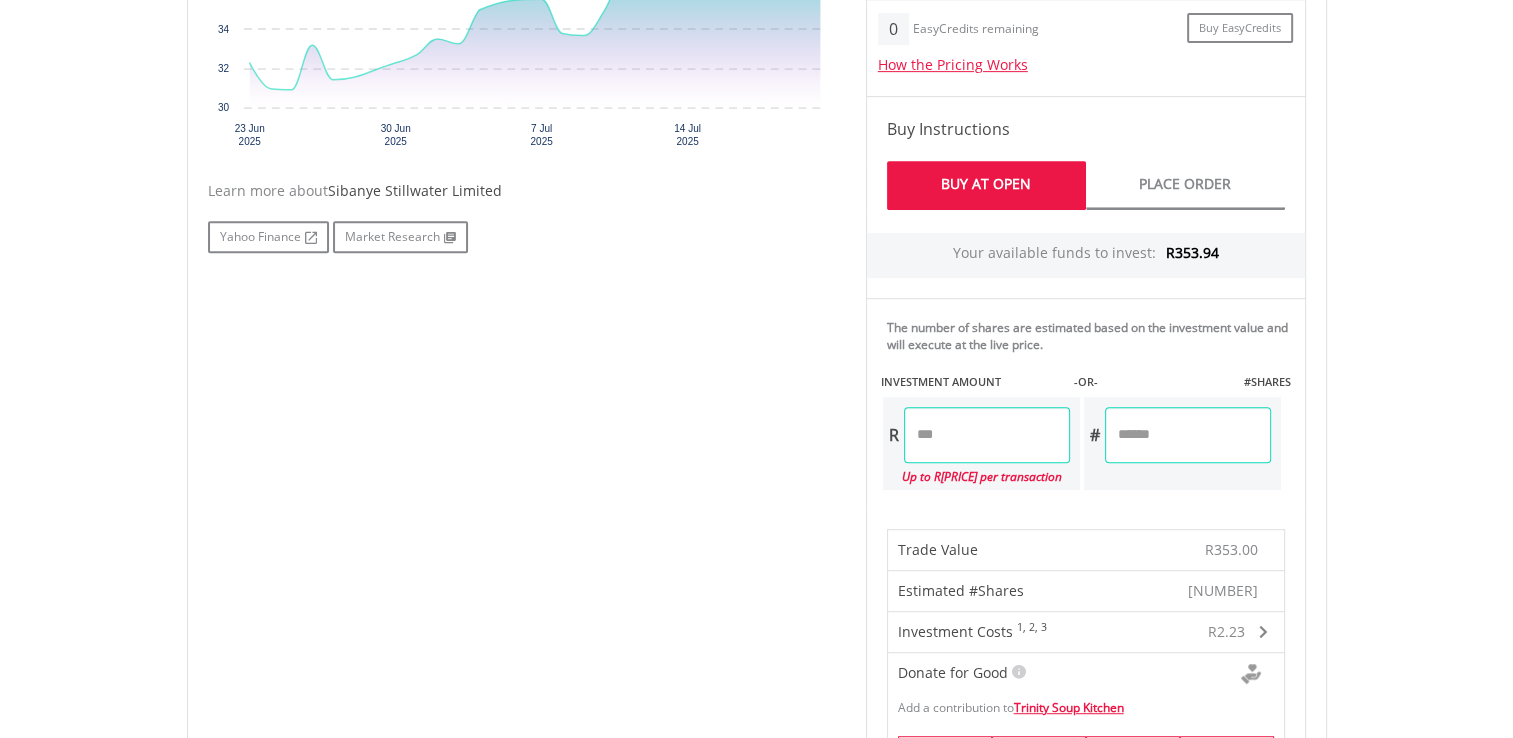 click on "******" at bounding box center (987, 435) 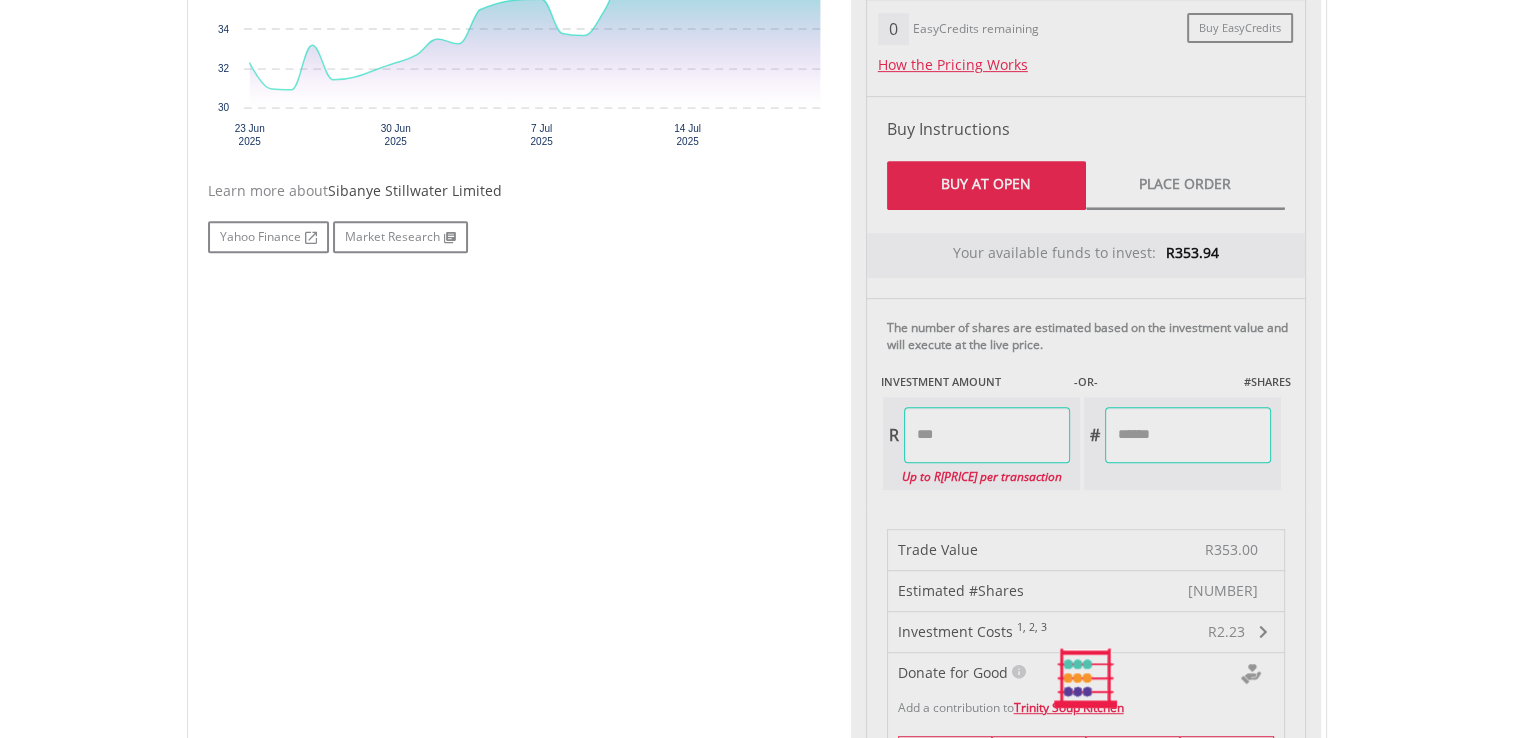 type on "******" 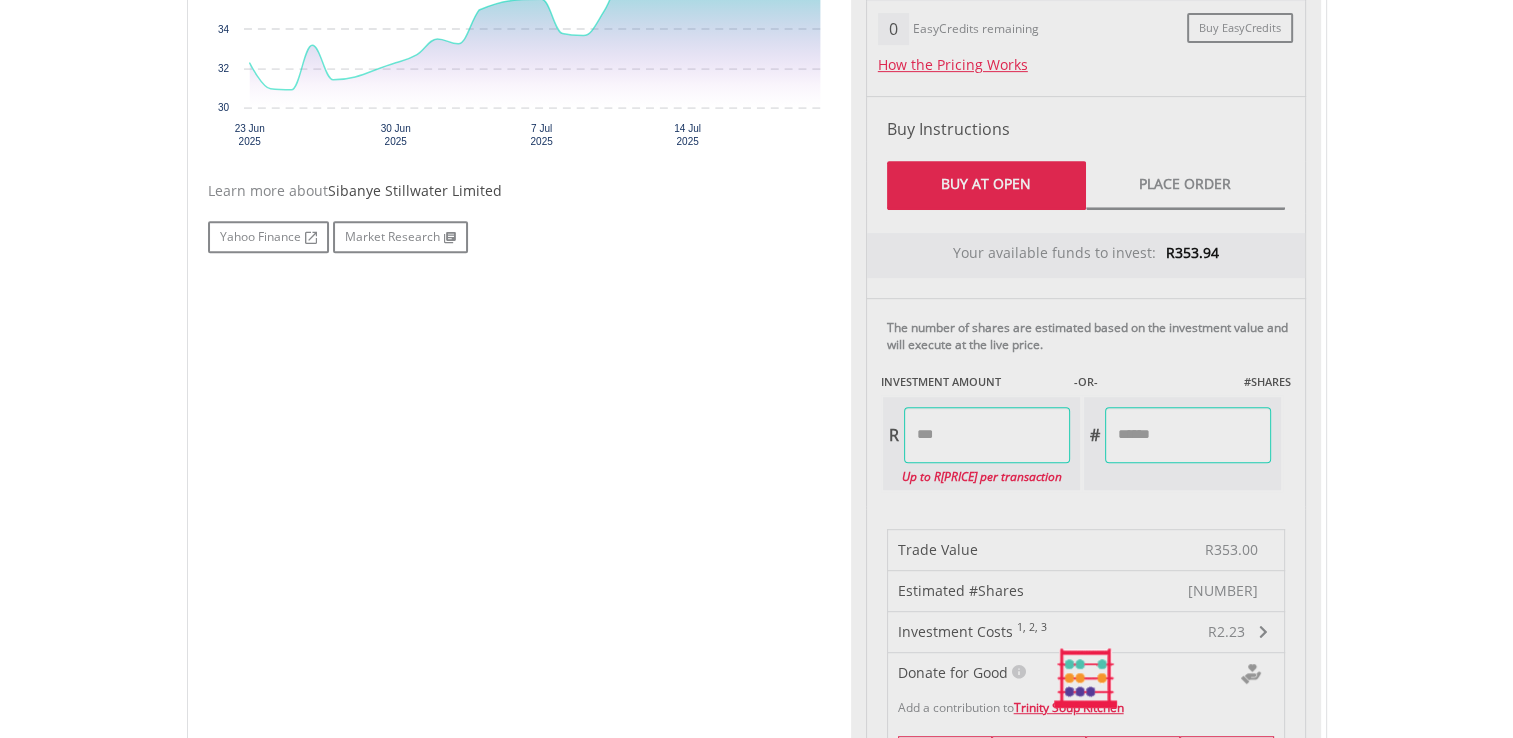 type on "******" 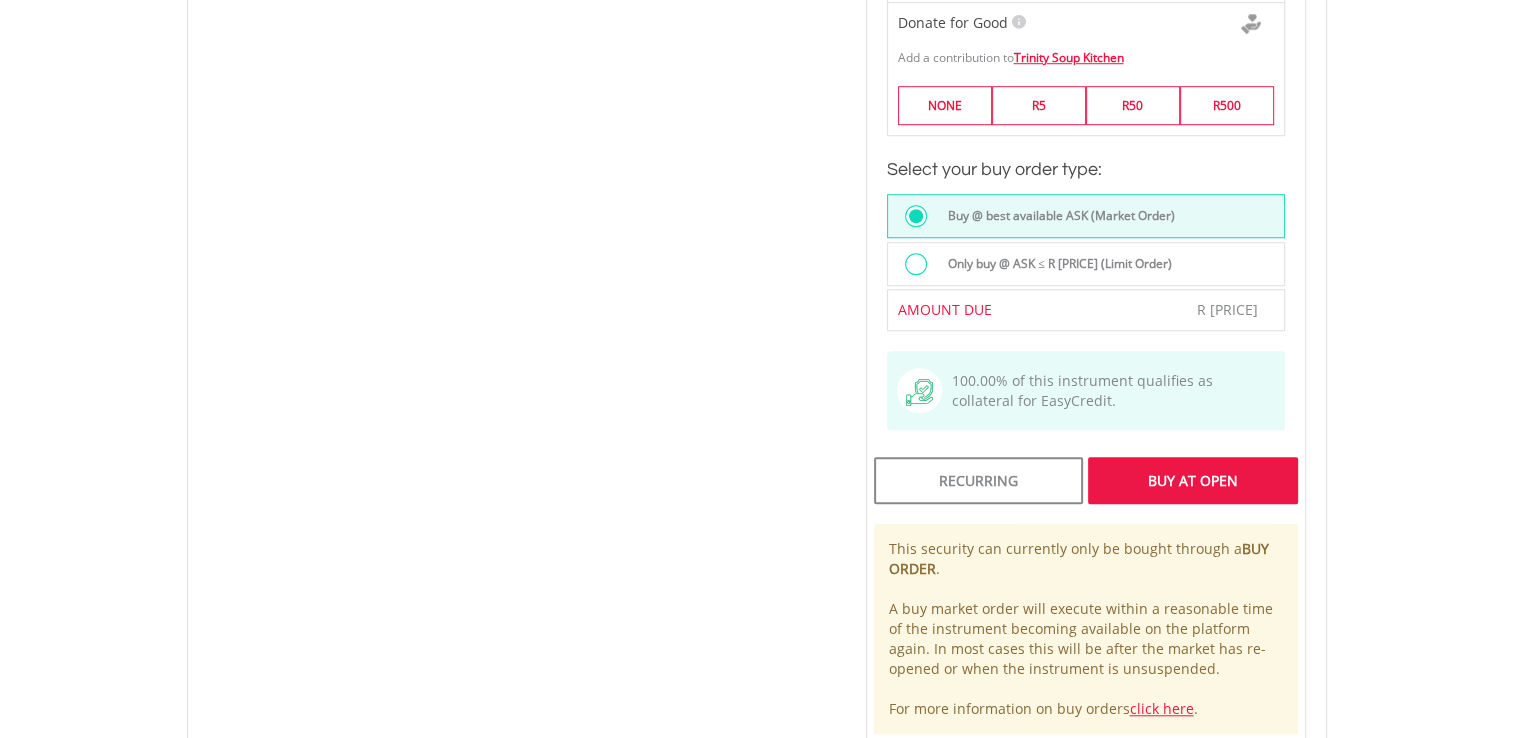 scroll, scrollTop: 1600, scrollLeft: 0, axis: vertical 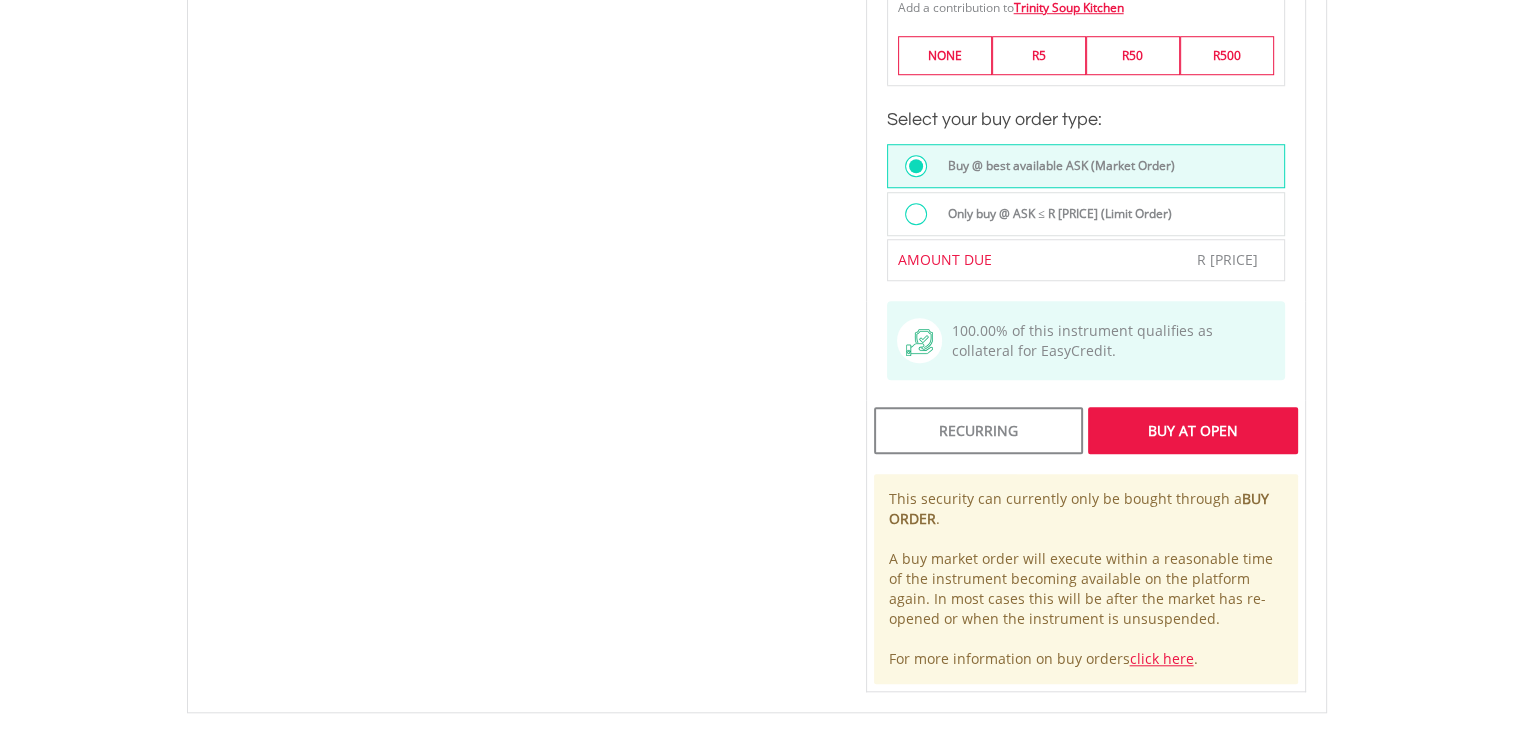 click on "Buy At Open" at bounding box center (1192, 430) 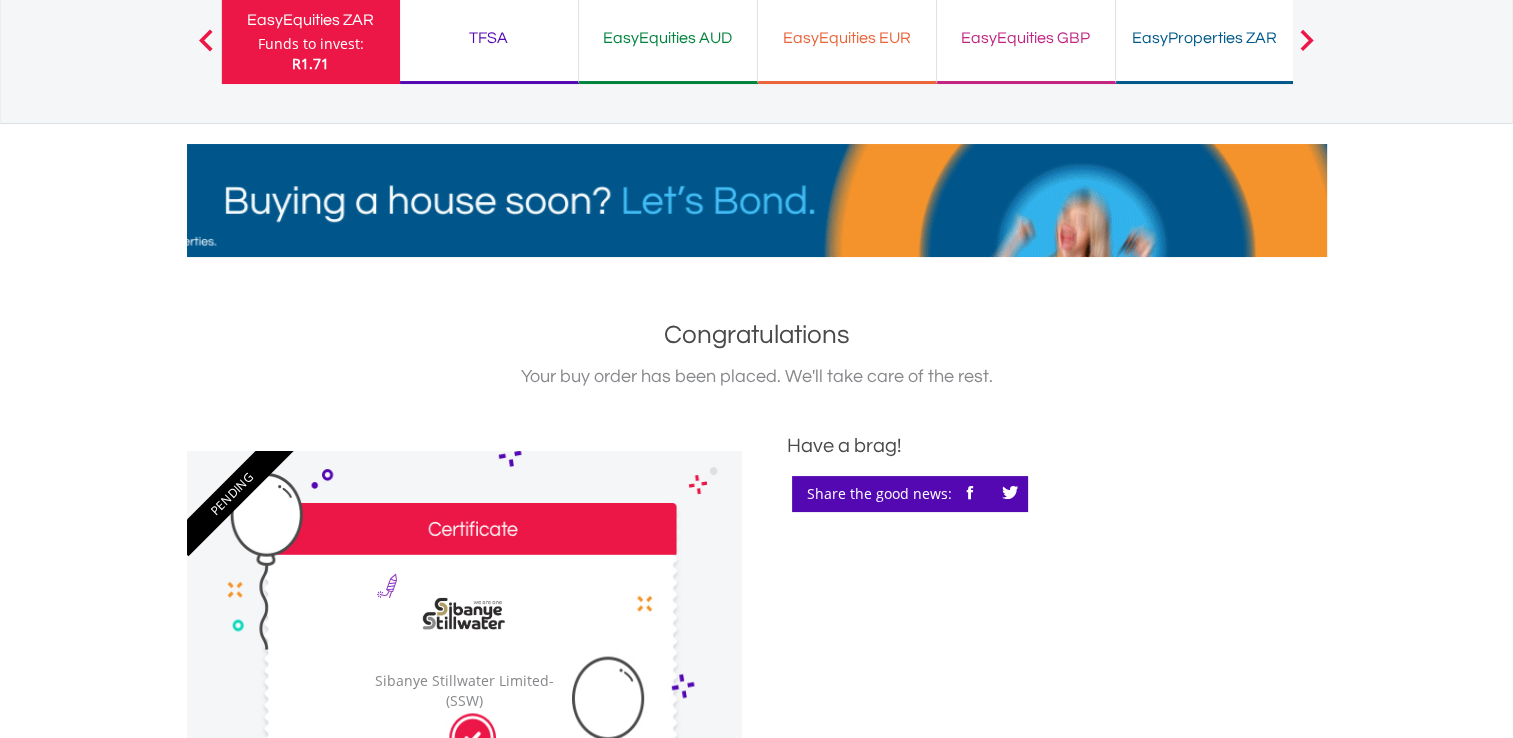 scroll, scrollTop: 0, scrollLeft: 0, axis: both 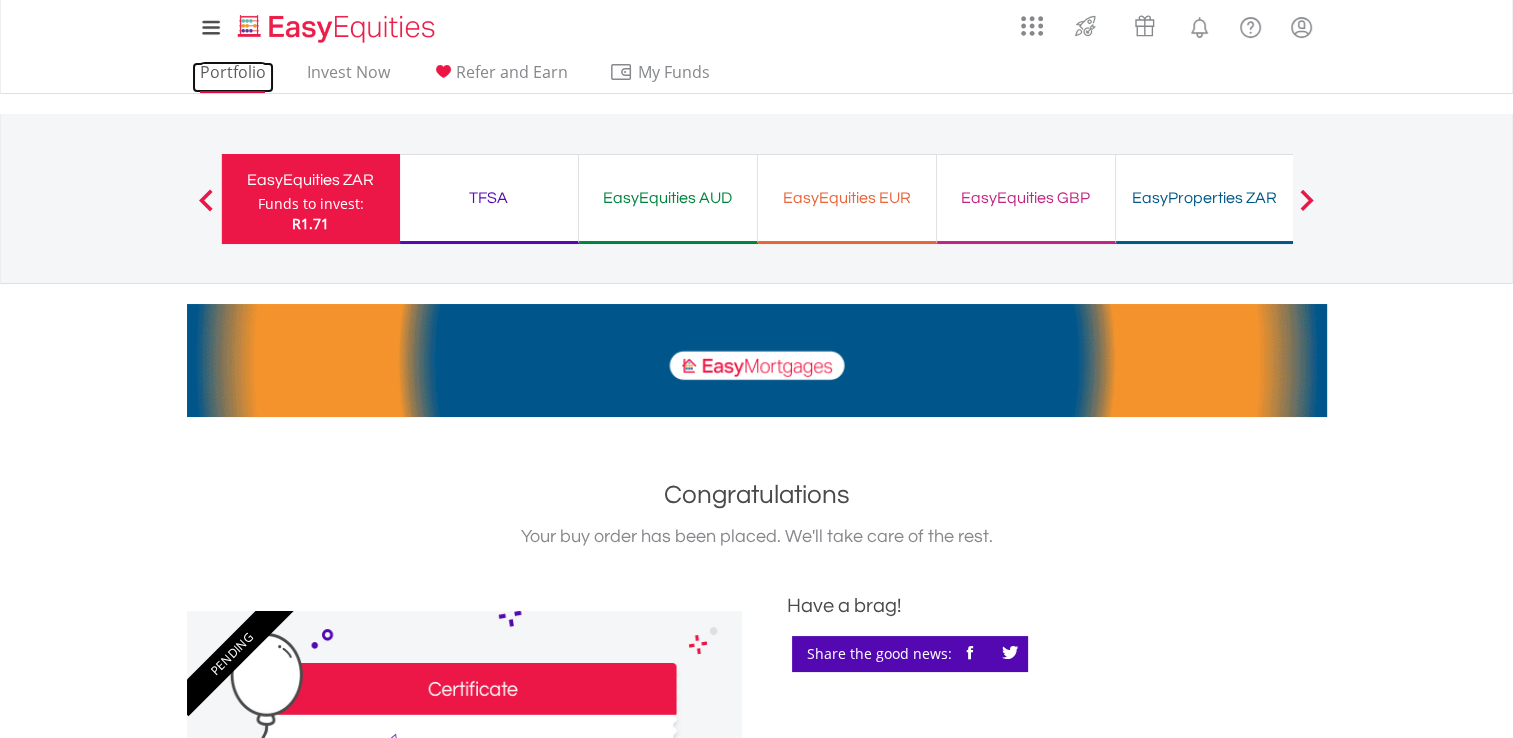click on "Portfolio" at bounding box center [233, 77] 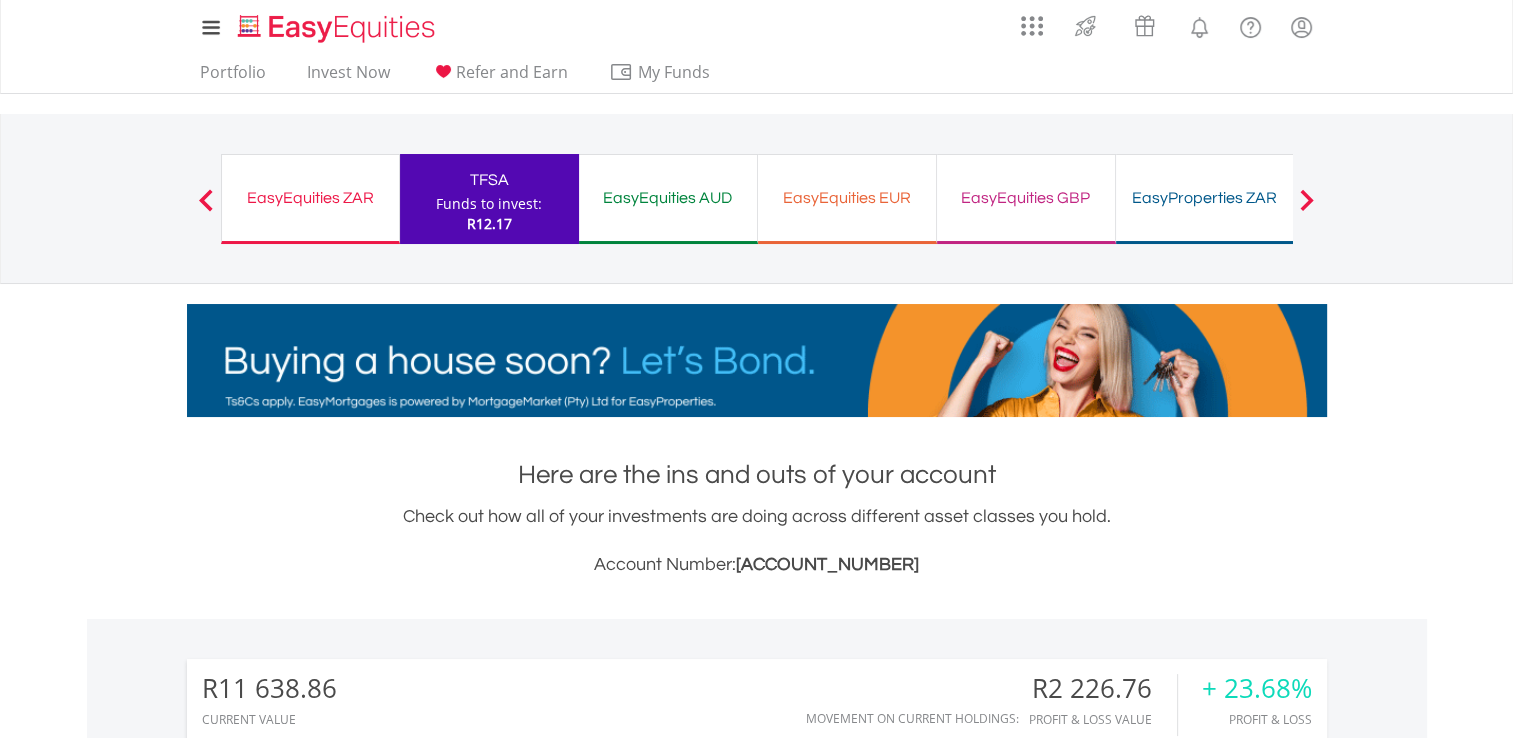 scroll, scrollTop: 215, scrollLeft: 0, axis: vertical 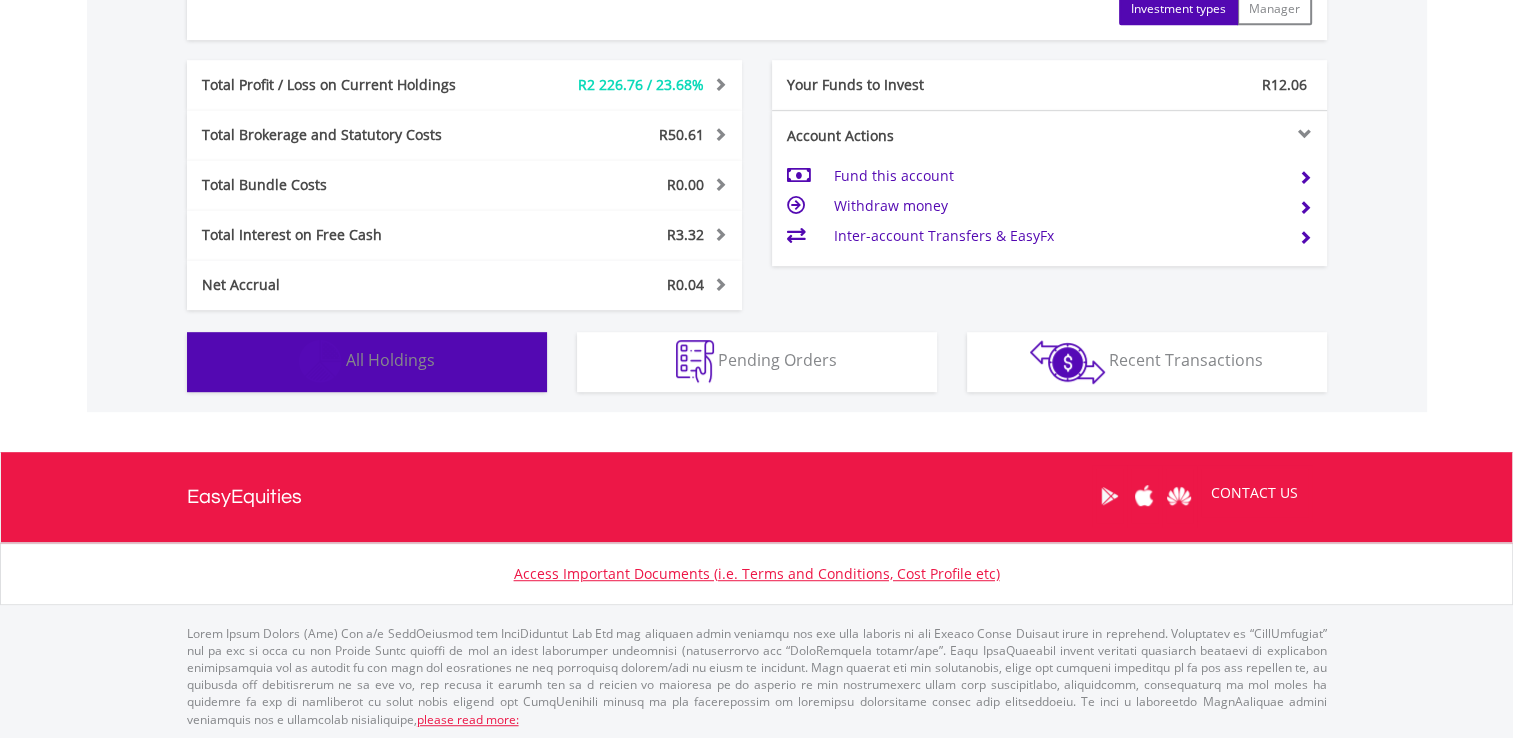 click on "Holdings
All Holdings" at bounding box center [367, 362] 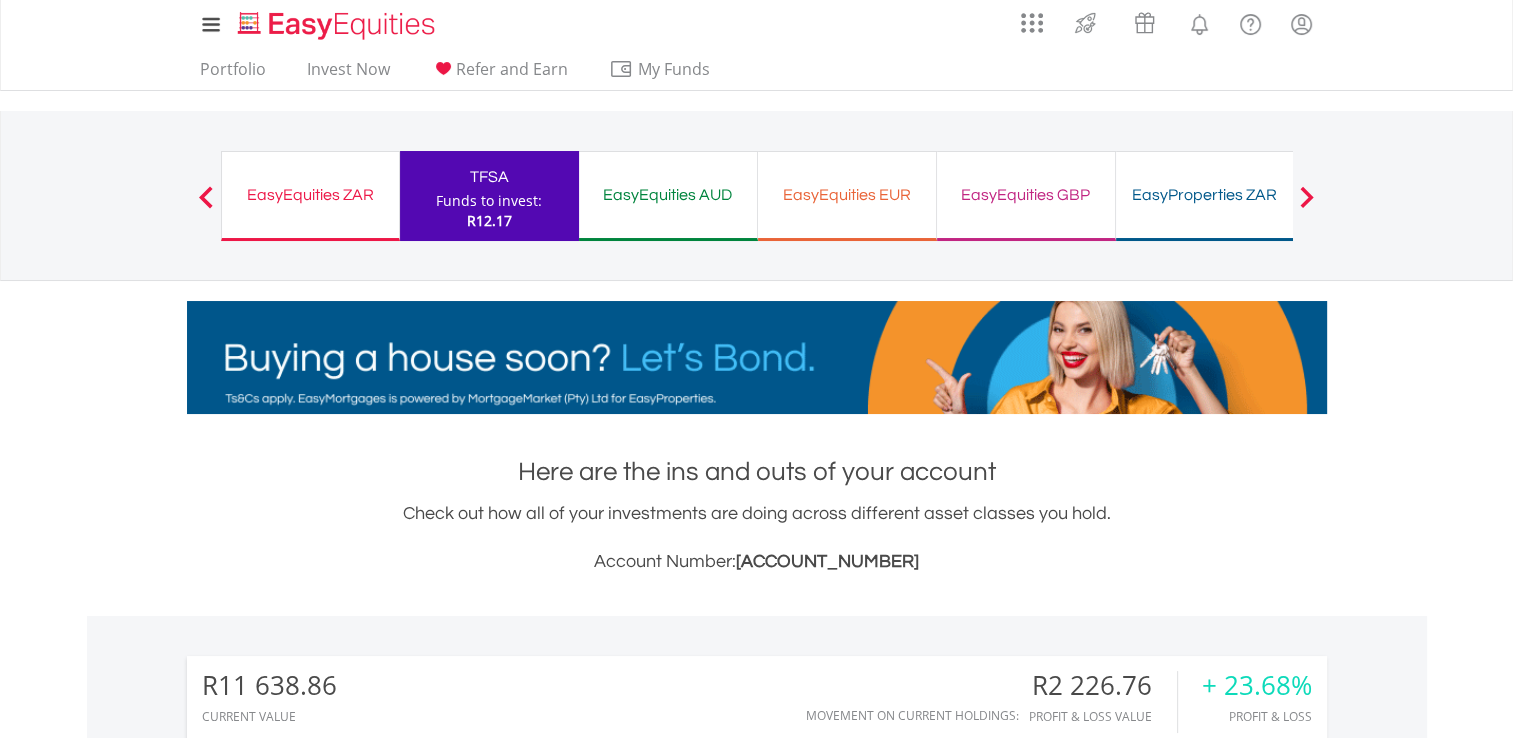 scroll, scrollTop: 0, scrollLeft: 0, axis: both 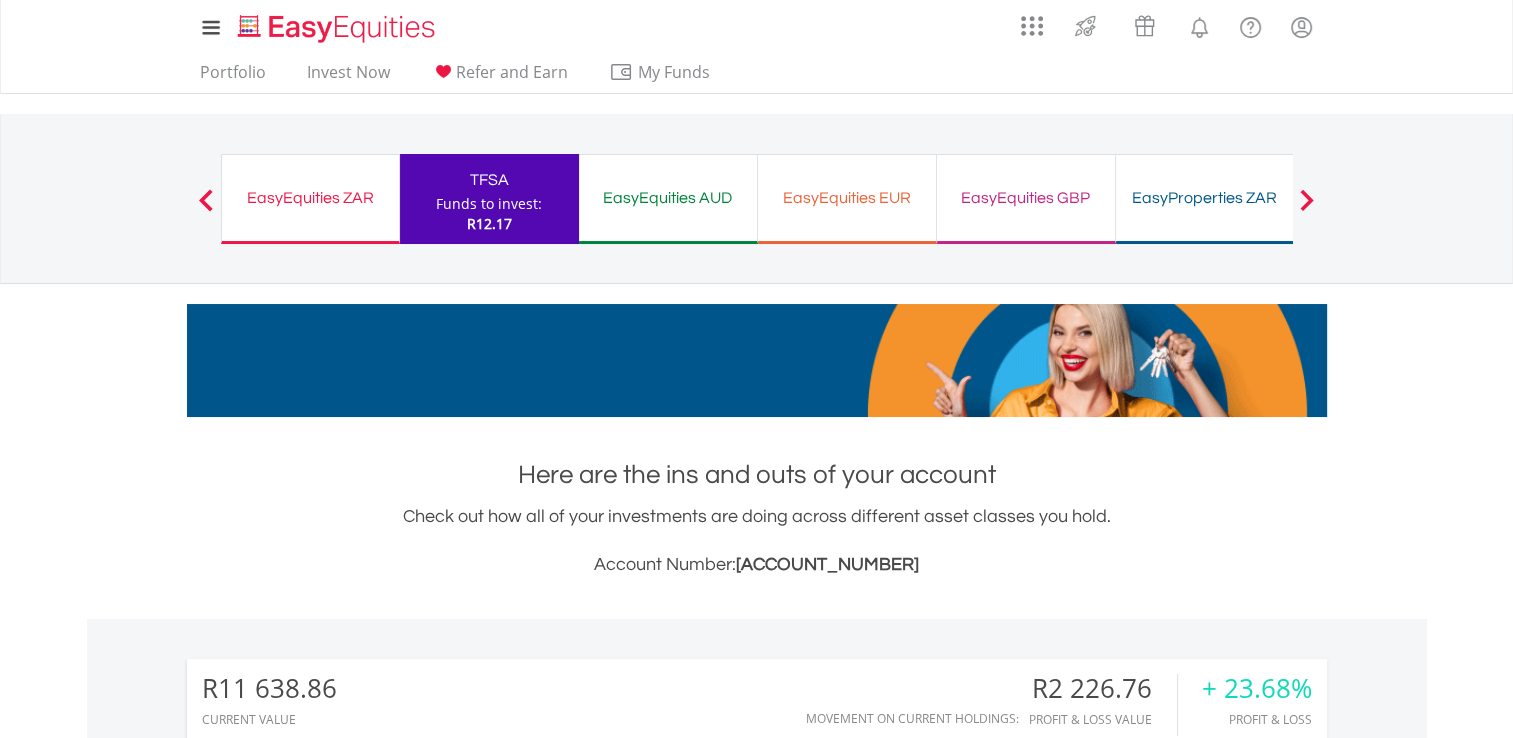 click on "EasyEquities ZAR" at bounding box center (310, 198) 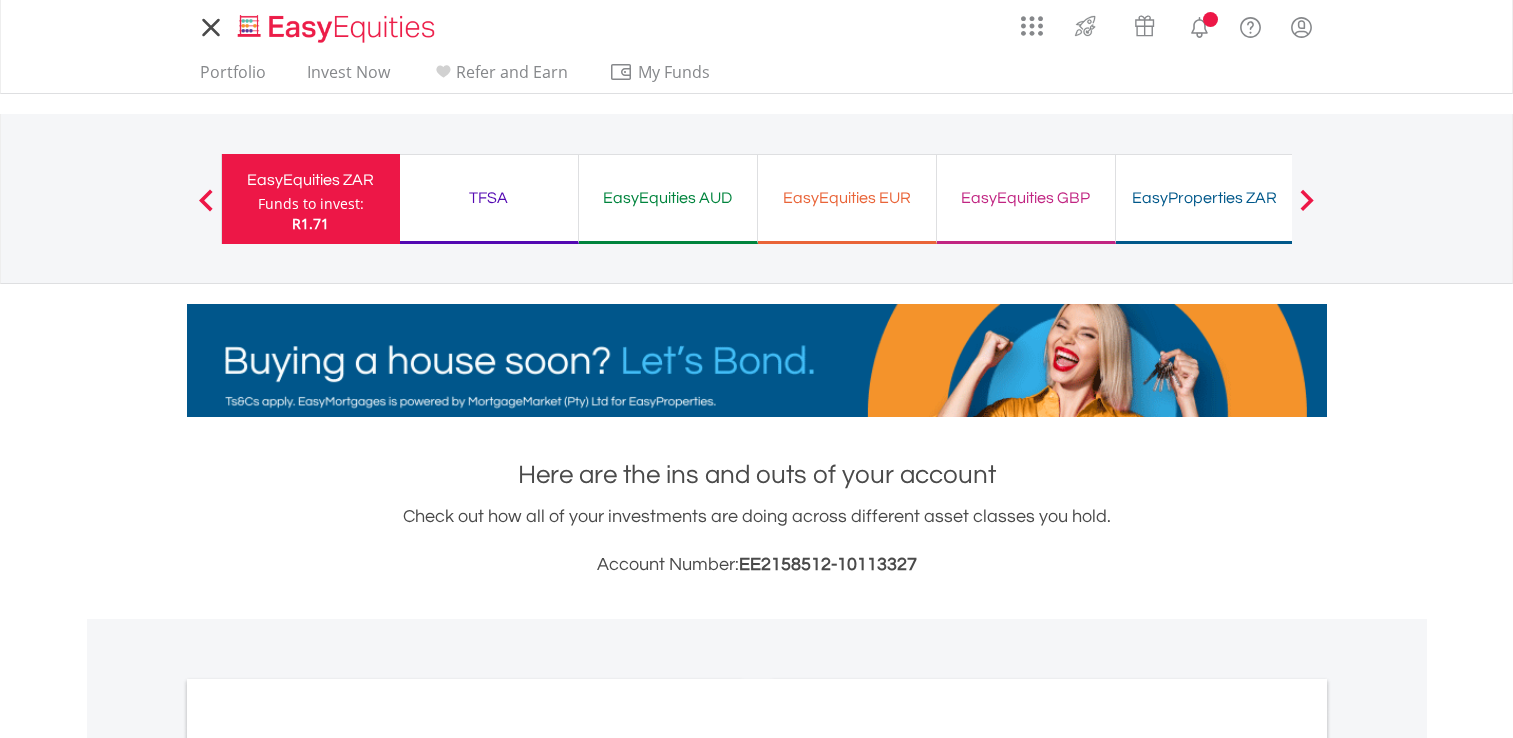 scroll, scrollTop: 0, scrollLeft: 0, axis: both 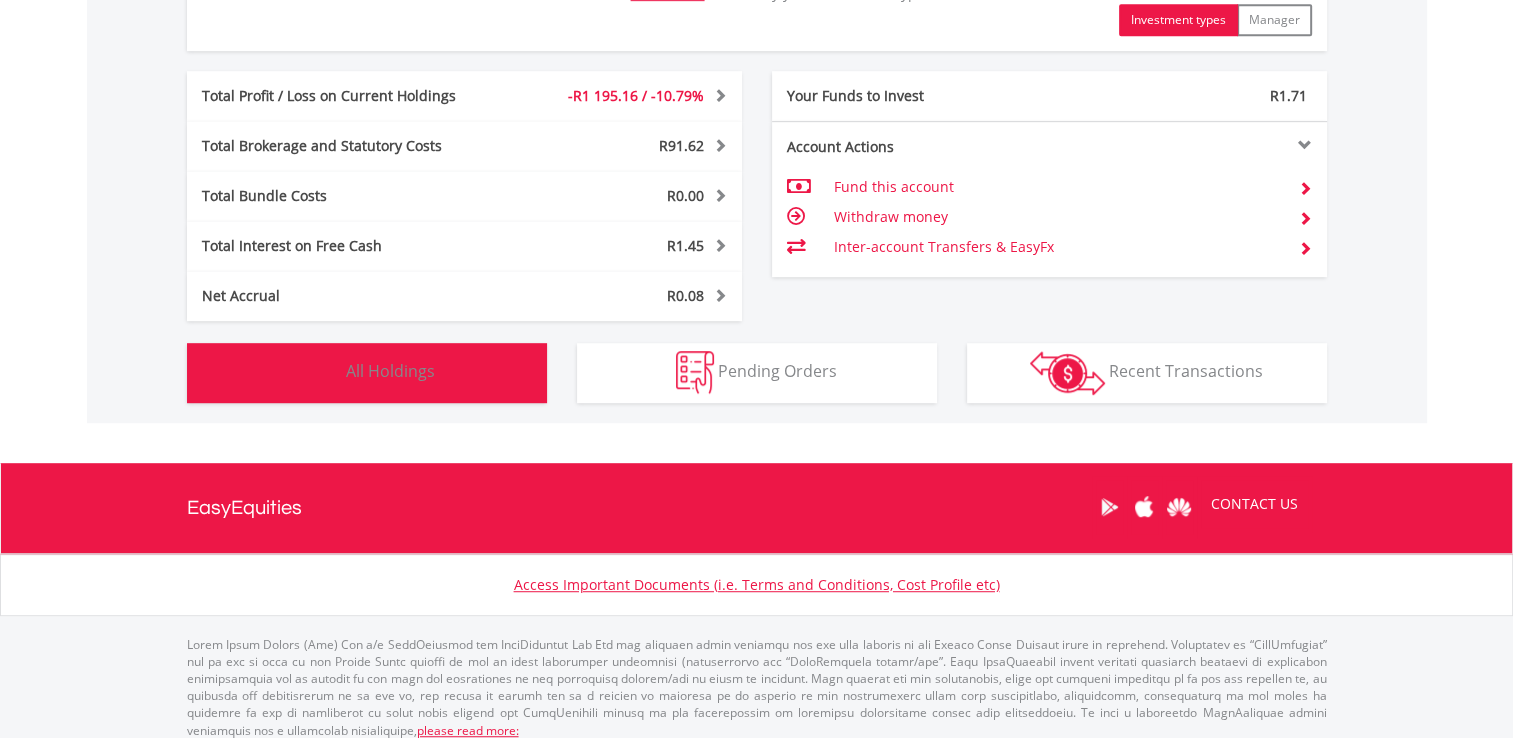 click on "Holdings
All Holdings" at bounding box center (367, 373) 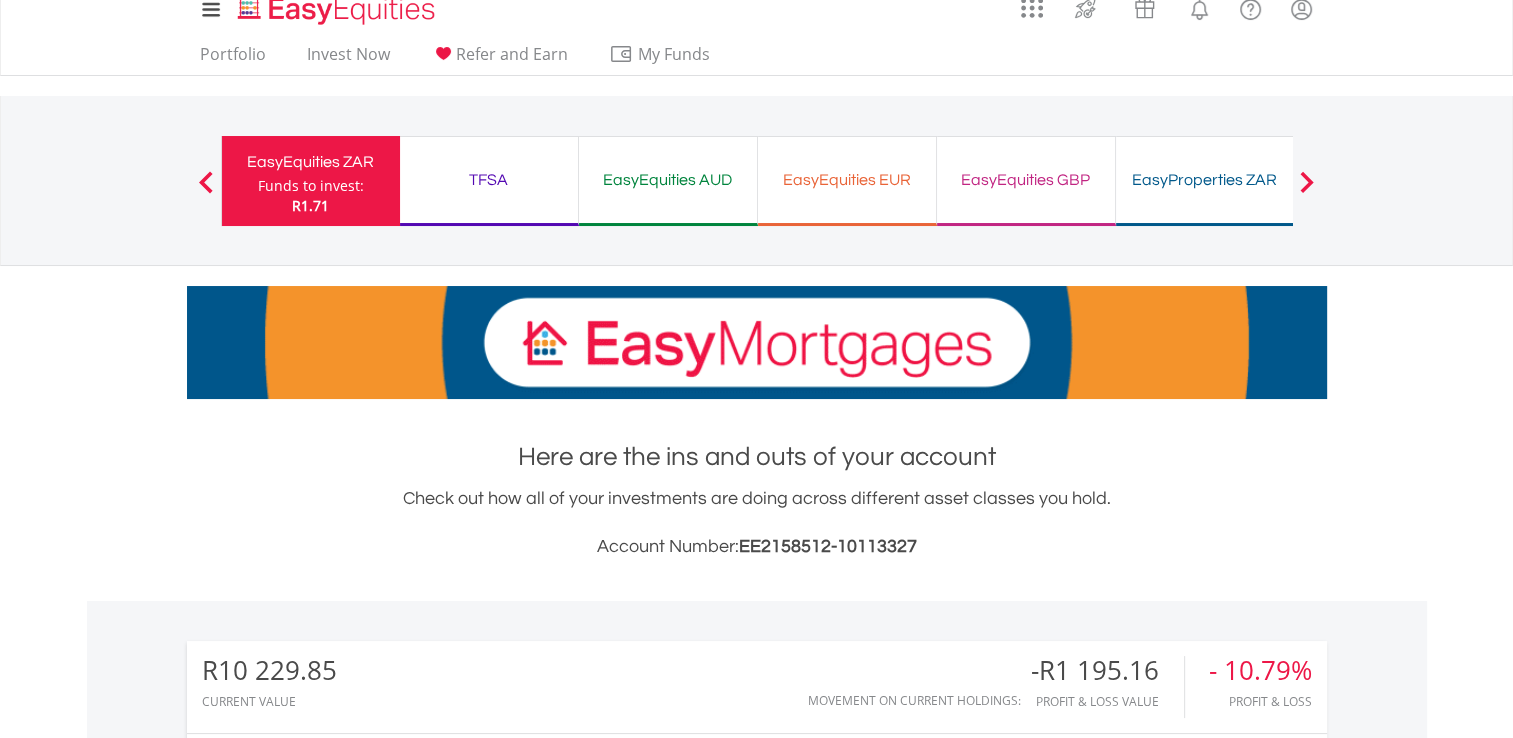 scroll, scrollTop: 0, scrollLeft: 0, axis: both 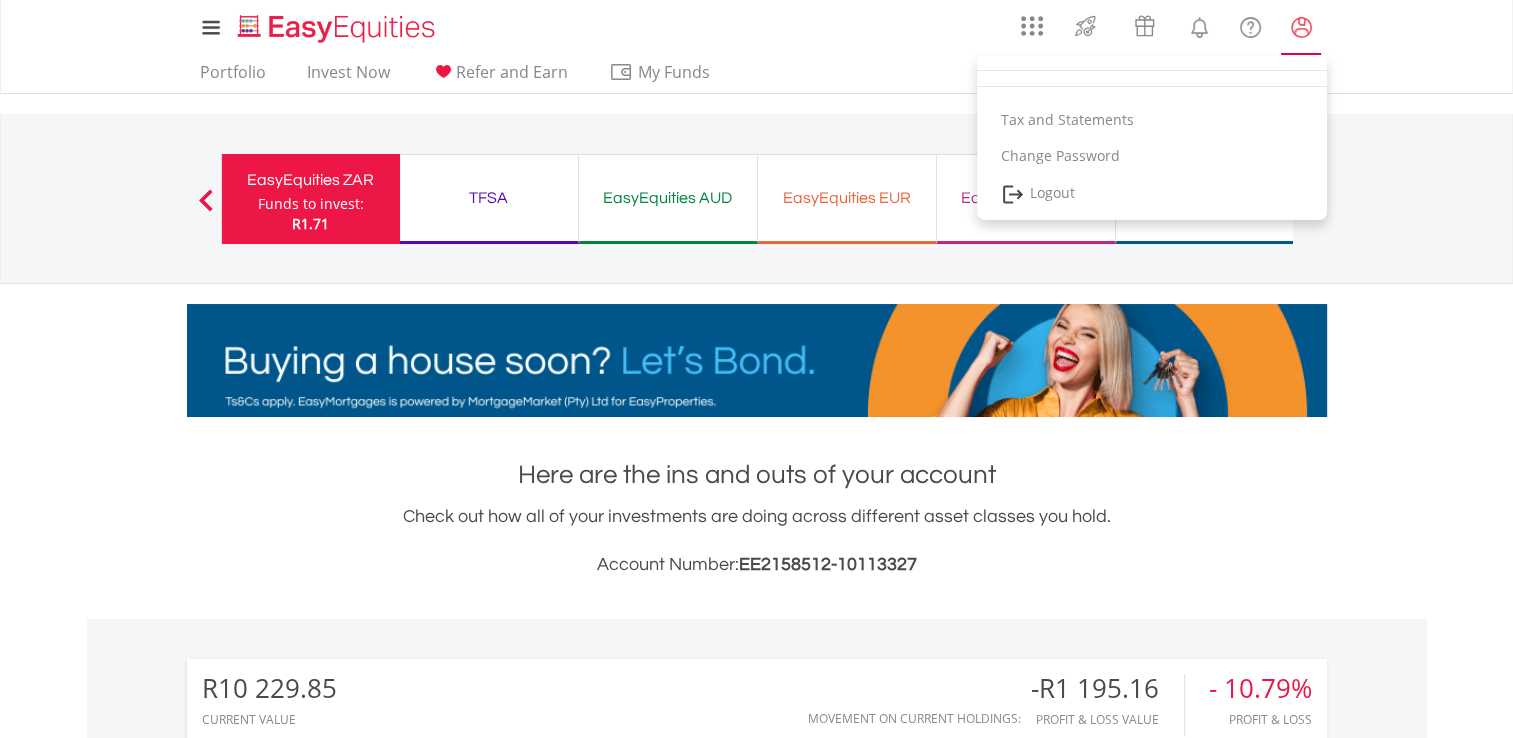 click at bounding box center (1301, 27) 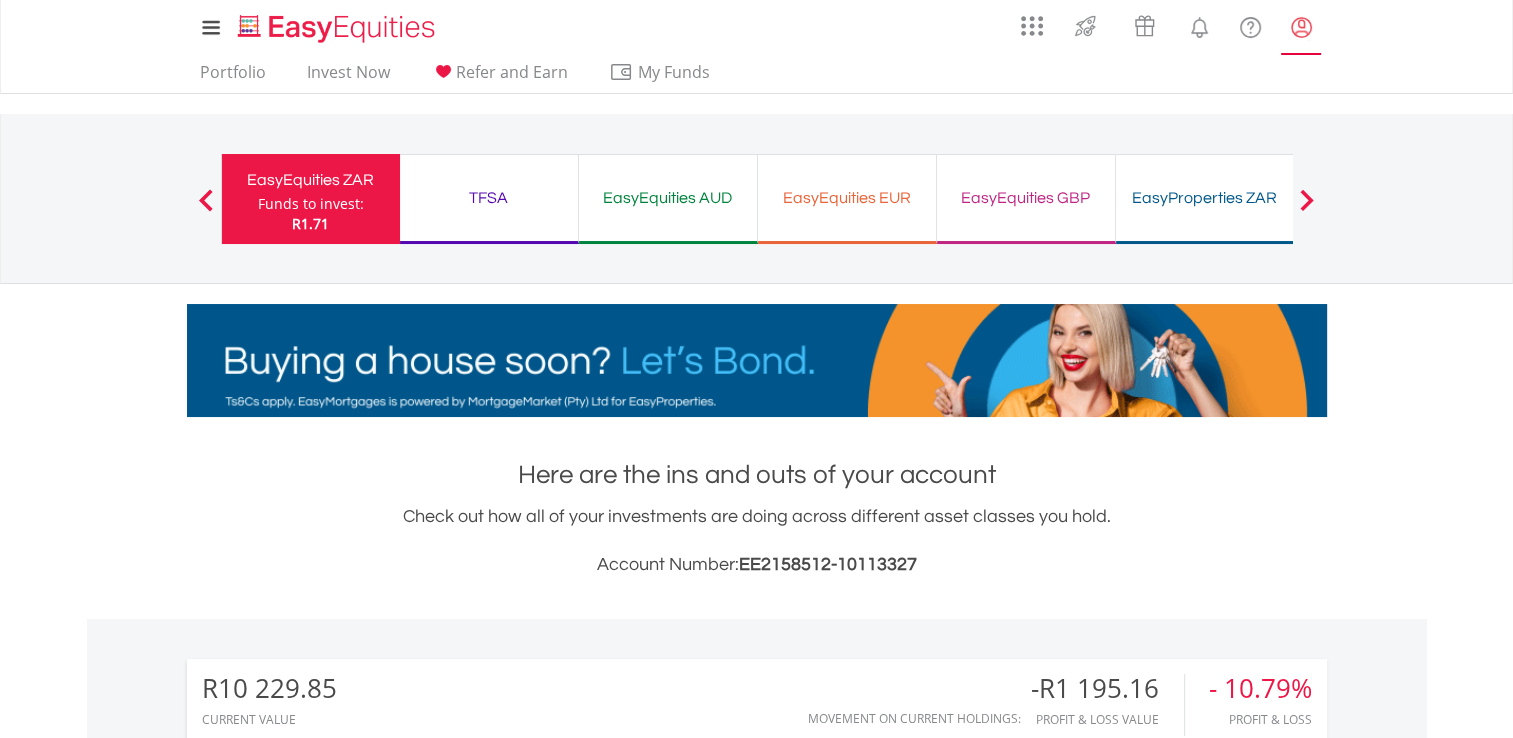 click at bounding box center (1301, 27) 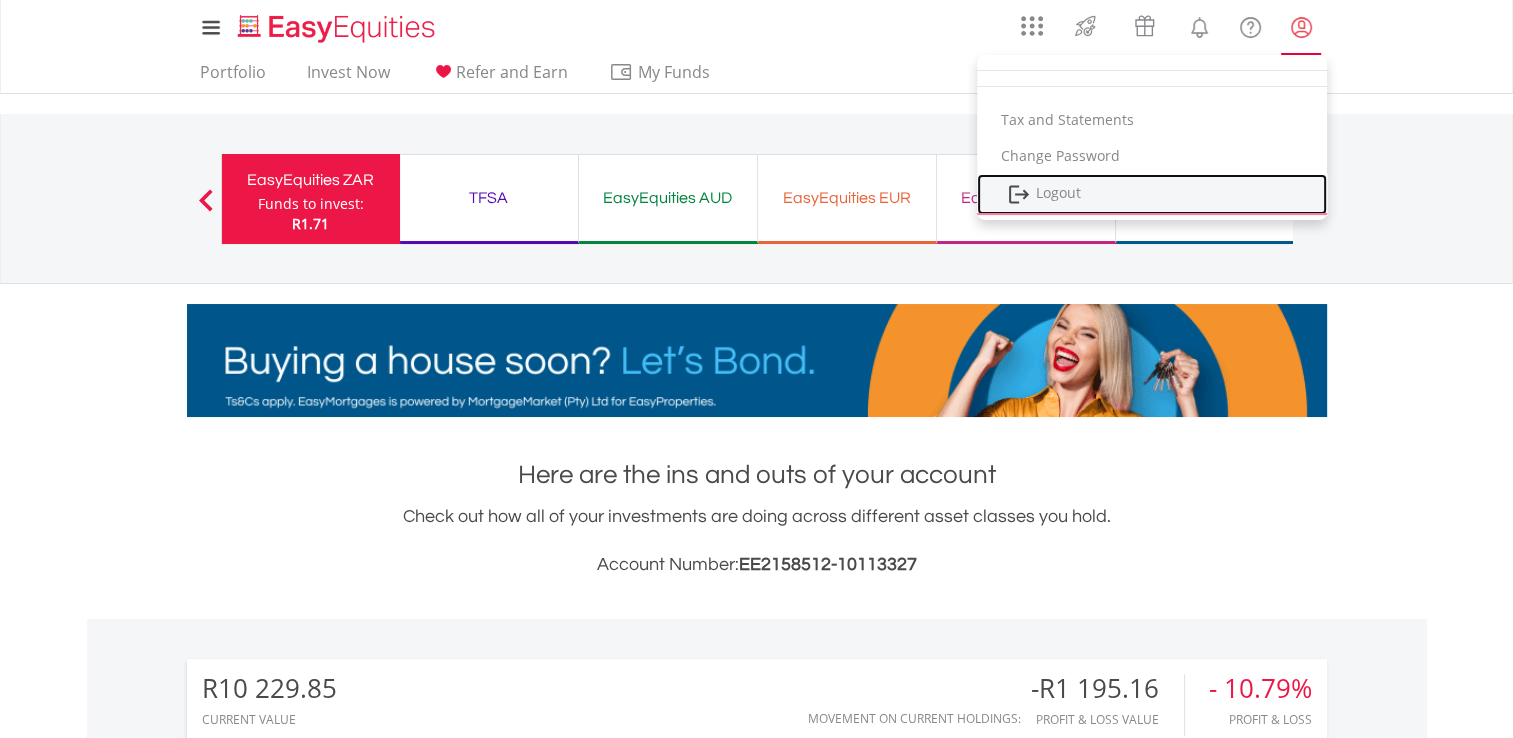 click on "Logout" at bounding box center (1152, 194) 